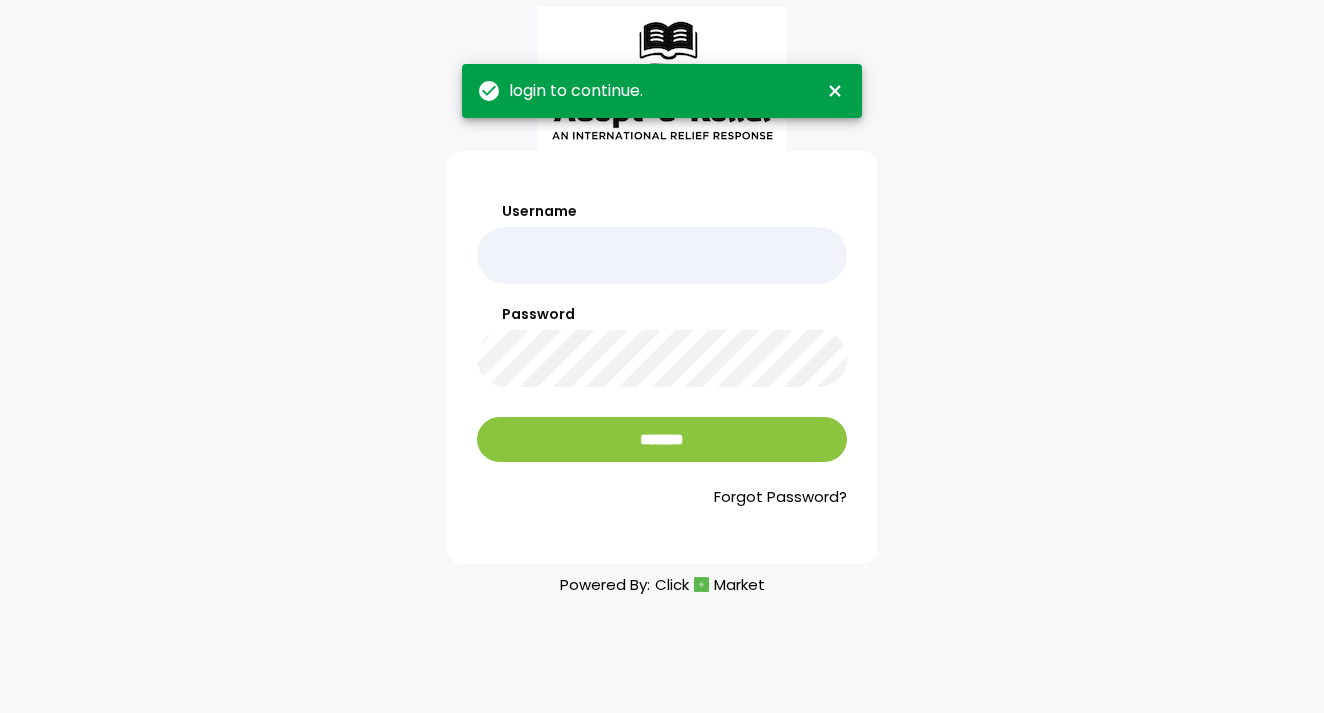 scroll, scrollTop: 0, scrollLeft: 0, axis: both 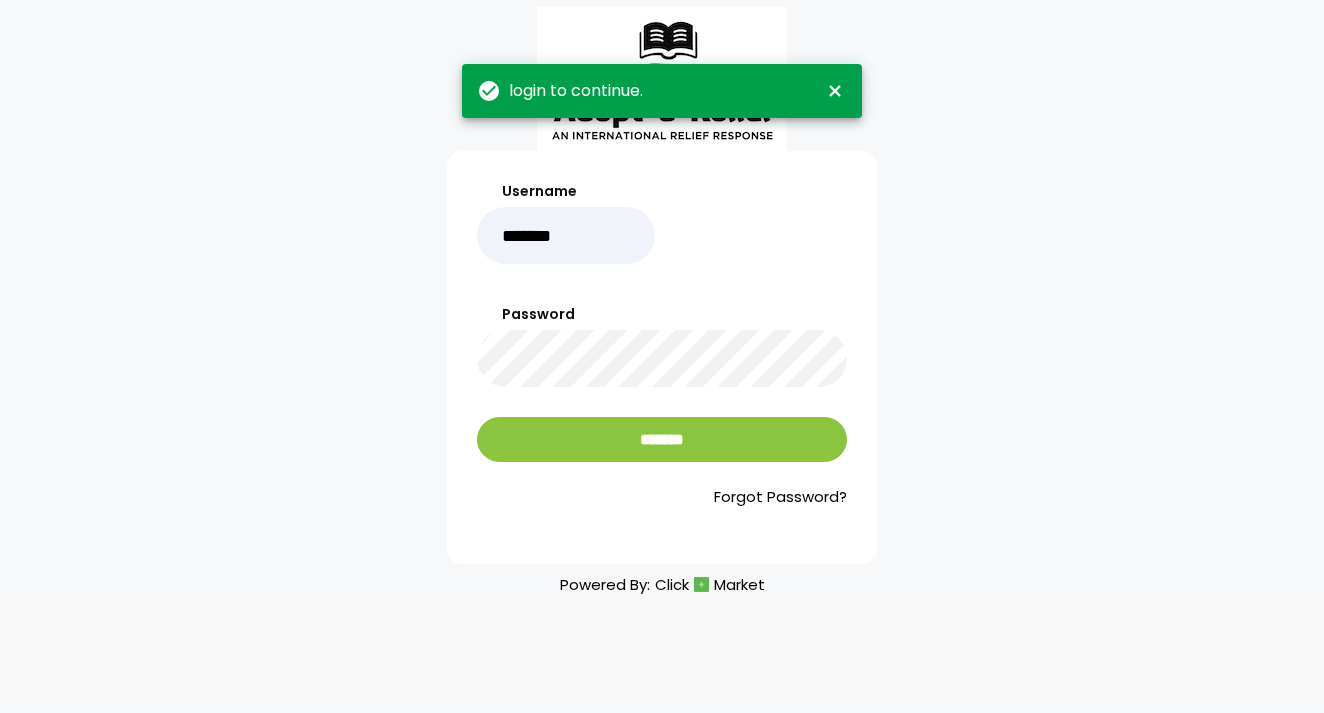 click on "*******" at bounding box center (566, 235) 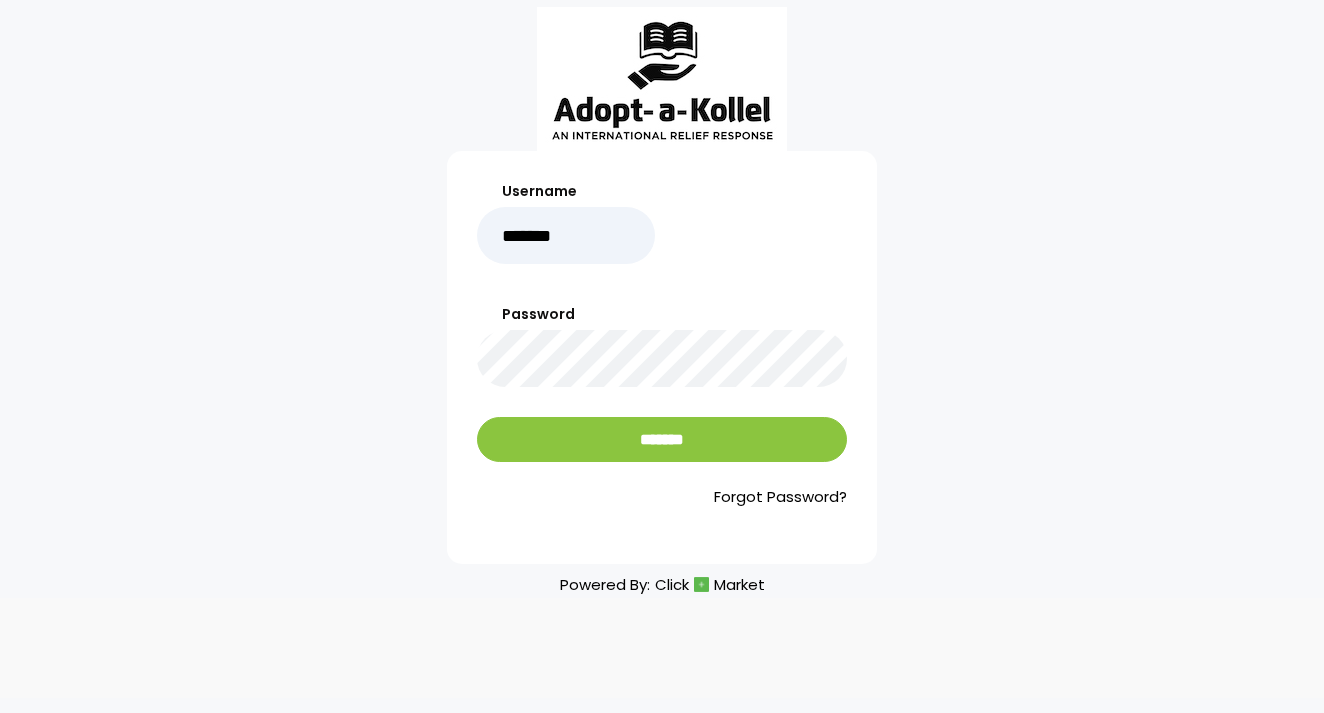 drag, startPoint x: 576, startPoint y: 230, endPoint x: 429, endPoint y: 233, distance: 147.03061 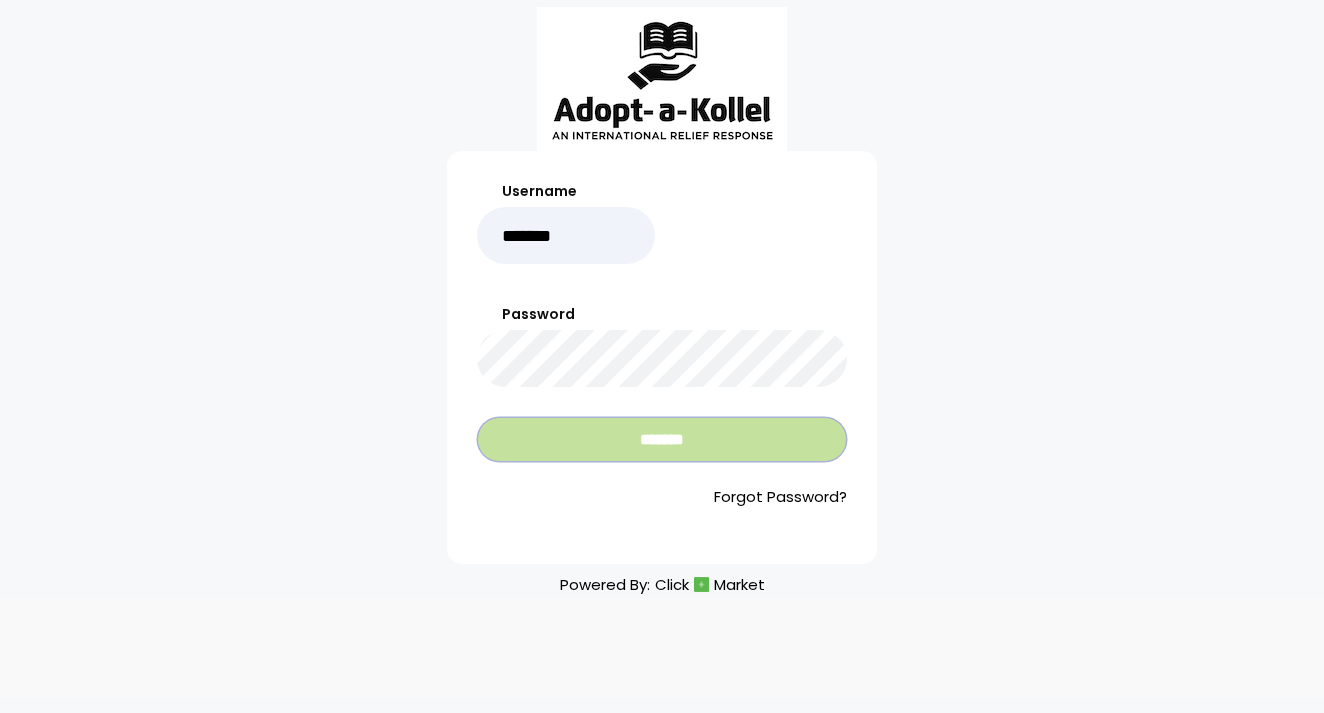 click on "*******" at bounding box center (662, 439) 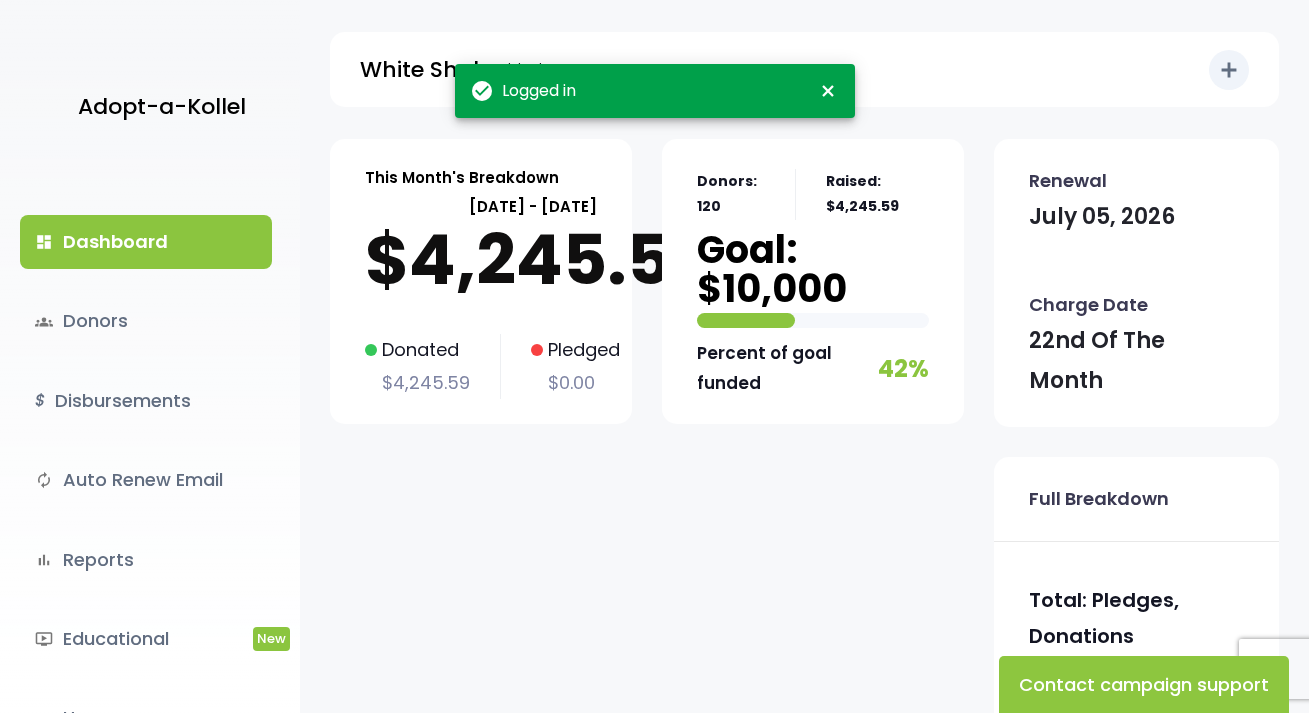 scroll, scrollTop: 0, scrollLeft: 0, axis: both 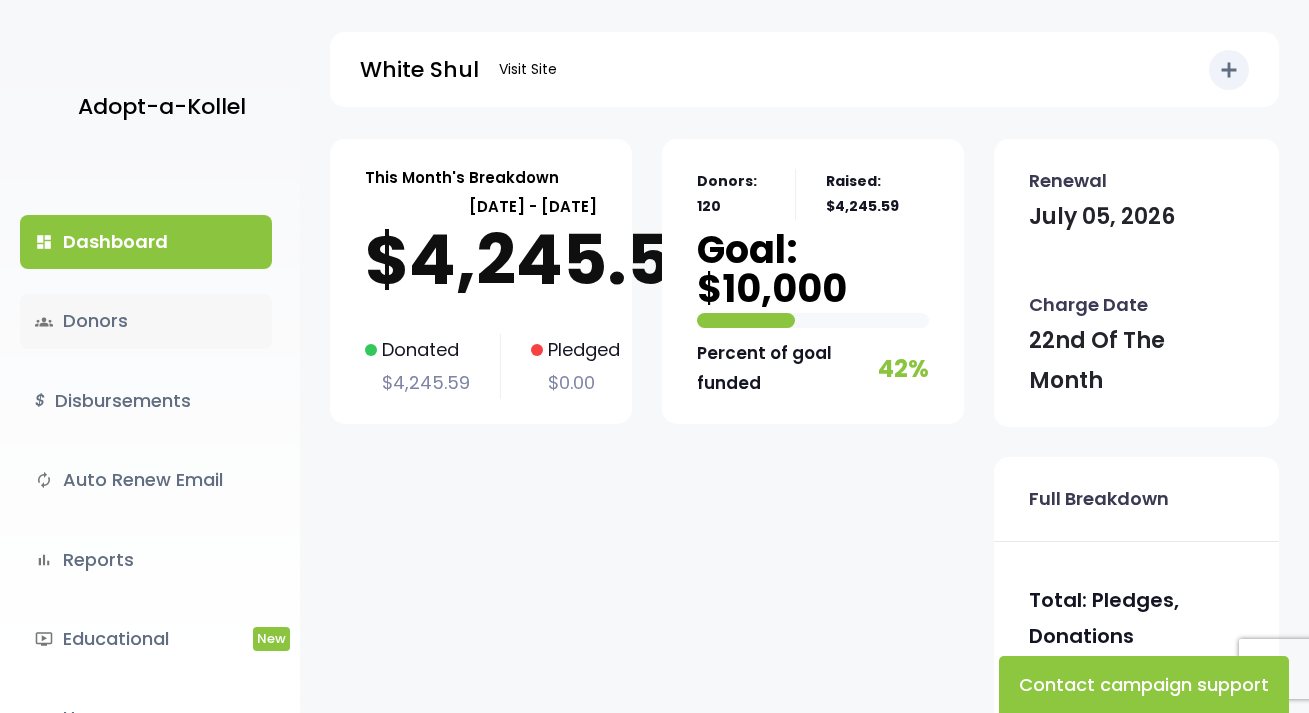 click on "groups Donors" at bounding box center (146, 321) 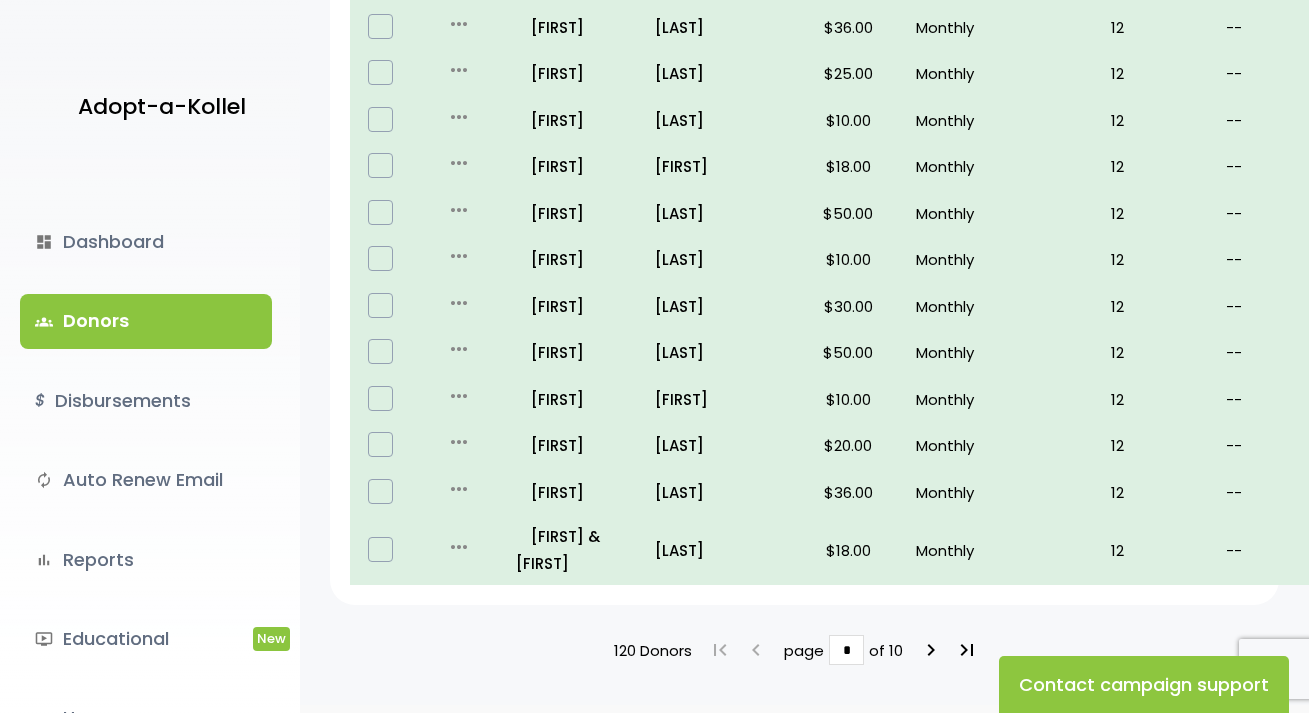 scroll, scrollTop: 1300, scrollLeft: 0, axis: vertical 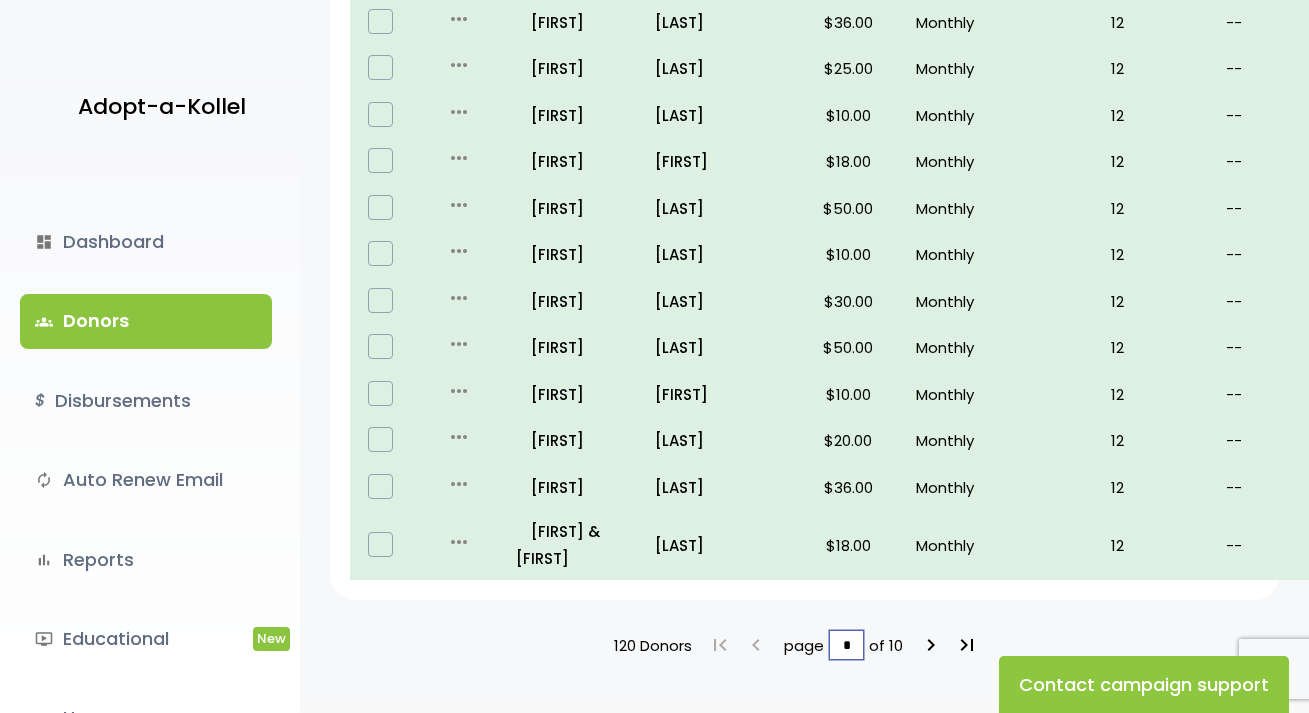 drag, startPoint x: 858, startPoint y: 617, endPoint x: 814, endPoint y: 613, distance: 44.181442 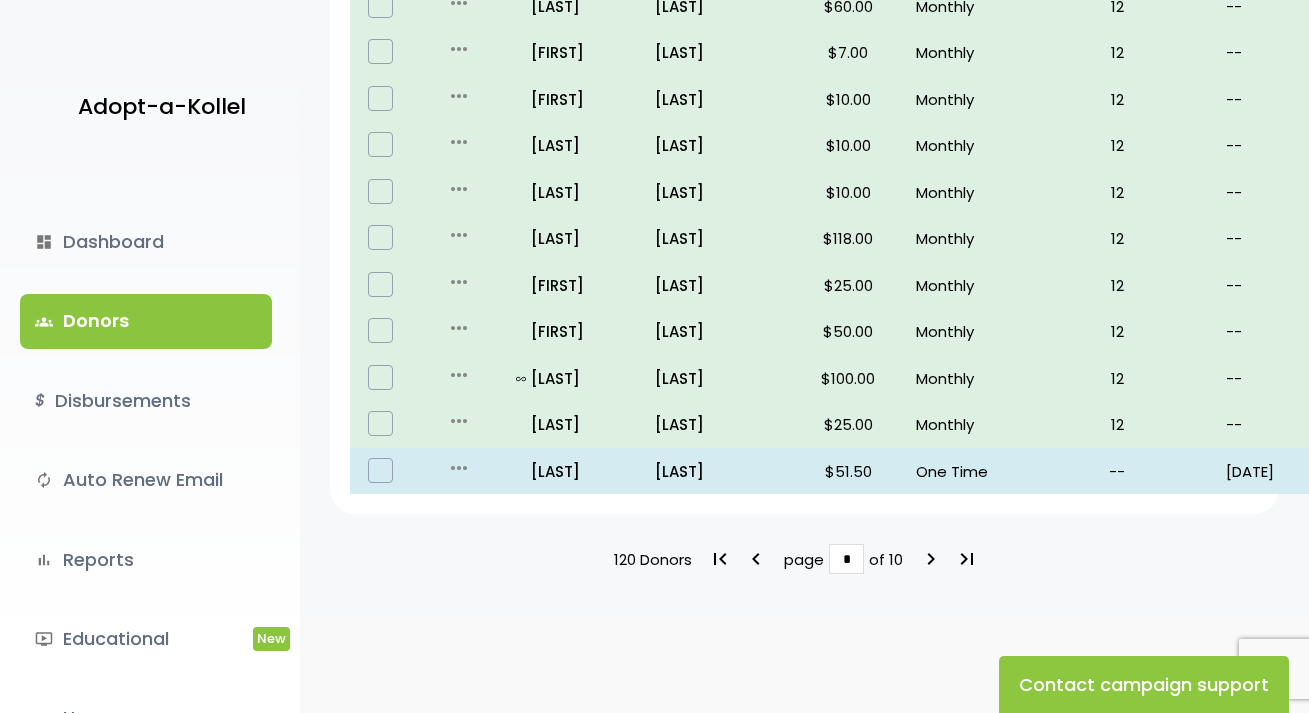 scroll, scrollTop: 1340, scrollLeft: 0, axis: vertical 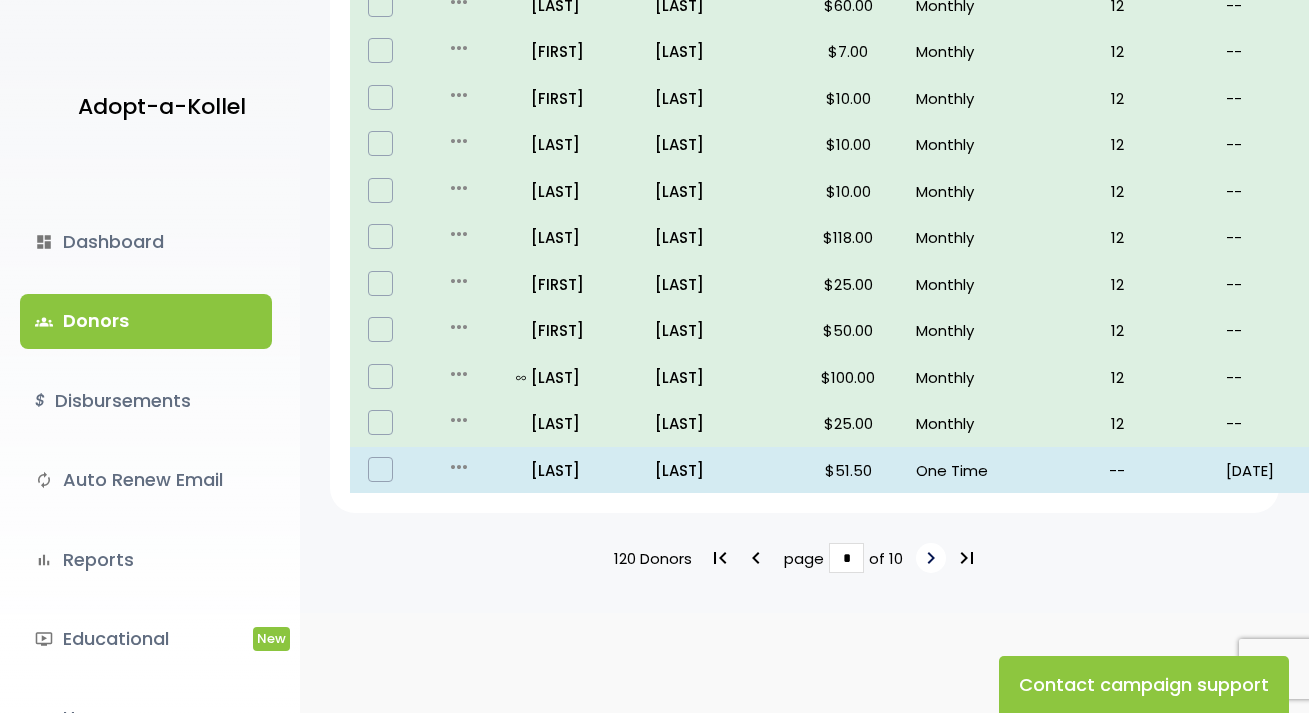 click on "keyboard_arrow_right" at bounding box center [931, 558] 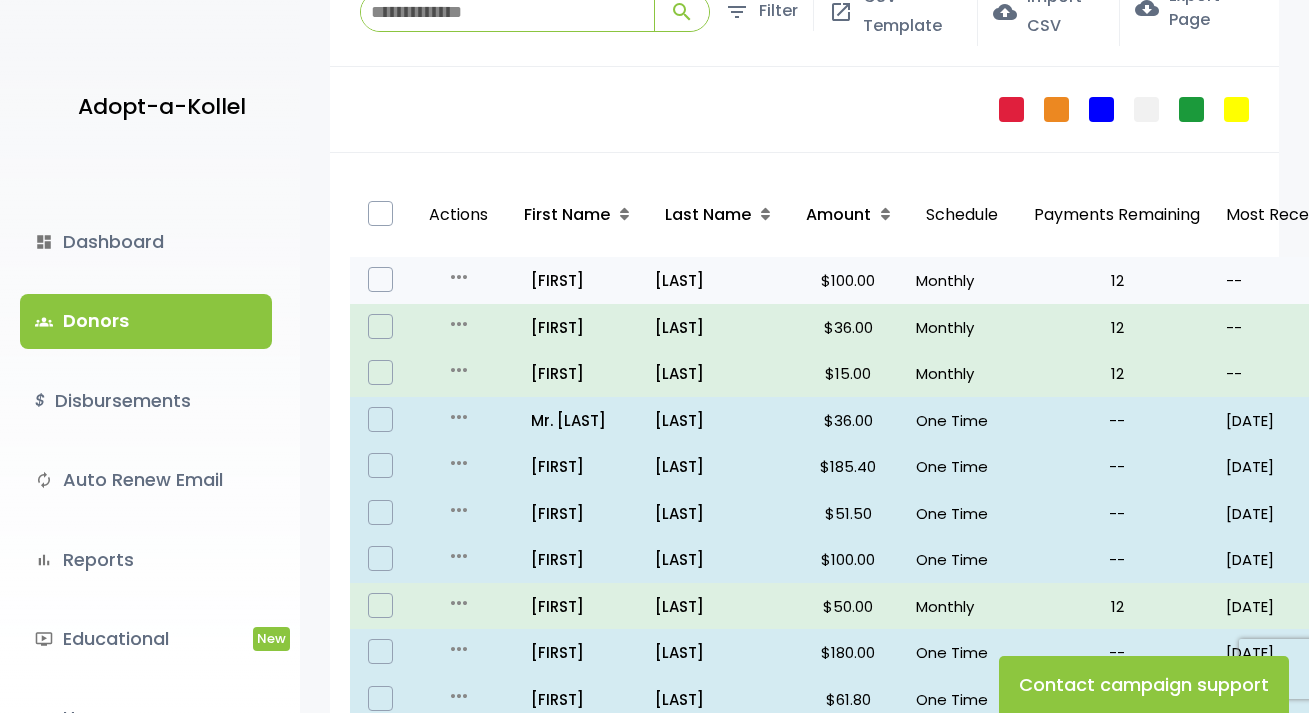 scroll, scrollTop: 300, scrollLeft: 0, axis: vertical 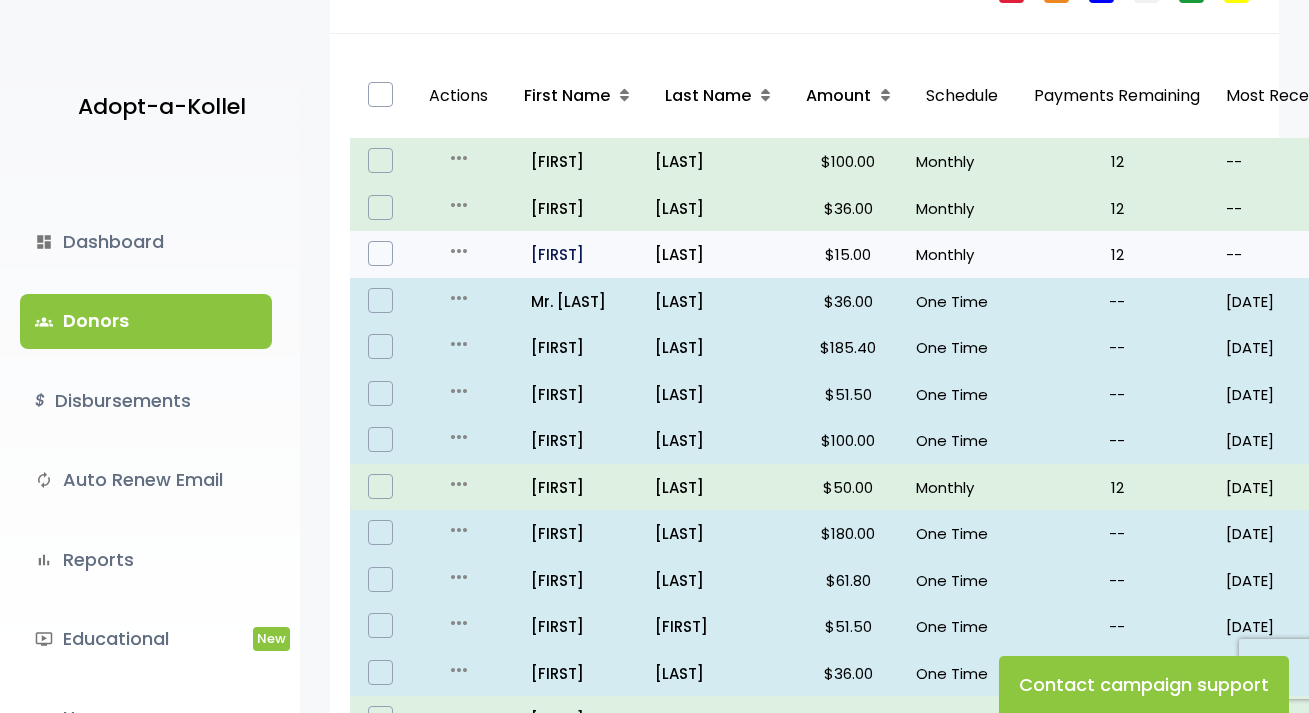 click on "all_inclusive [FIRST]" at bounding box center [577, 254] 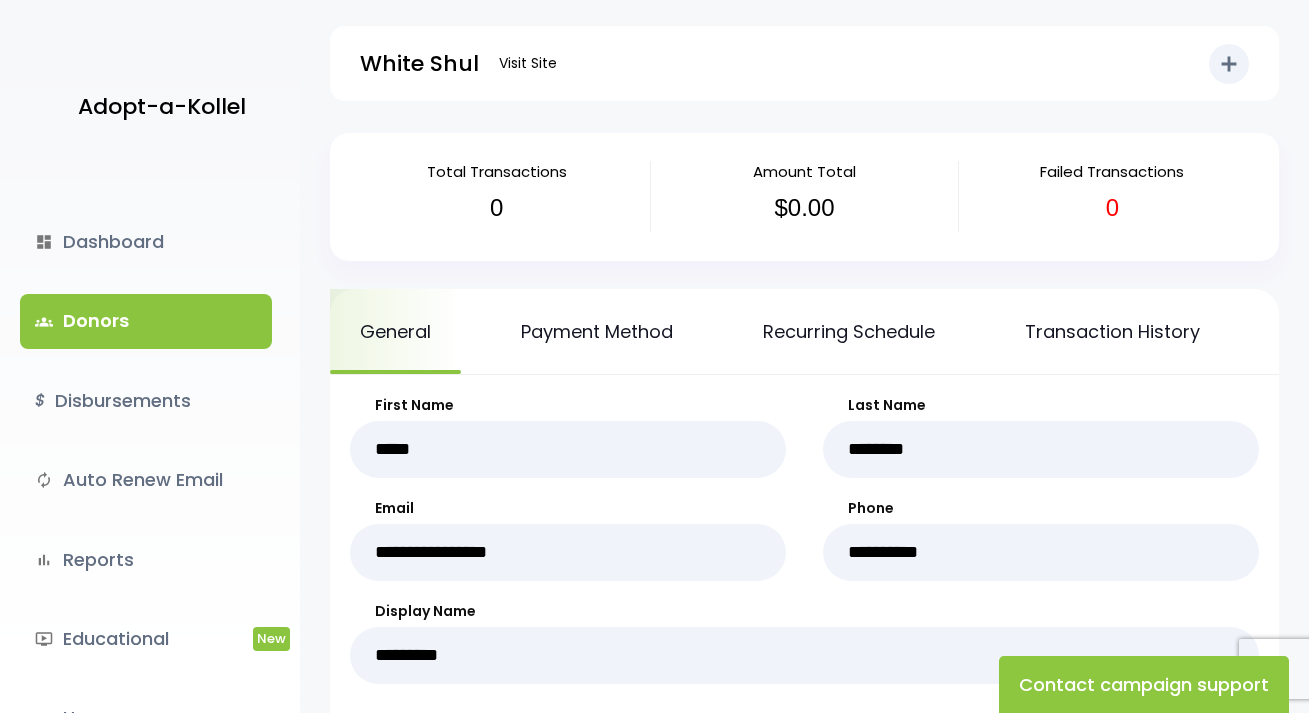 scroll, scrollTop: 0, scrollLeft: 0, axis: both 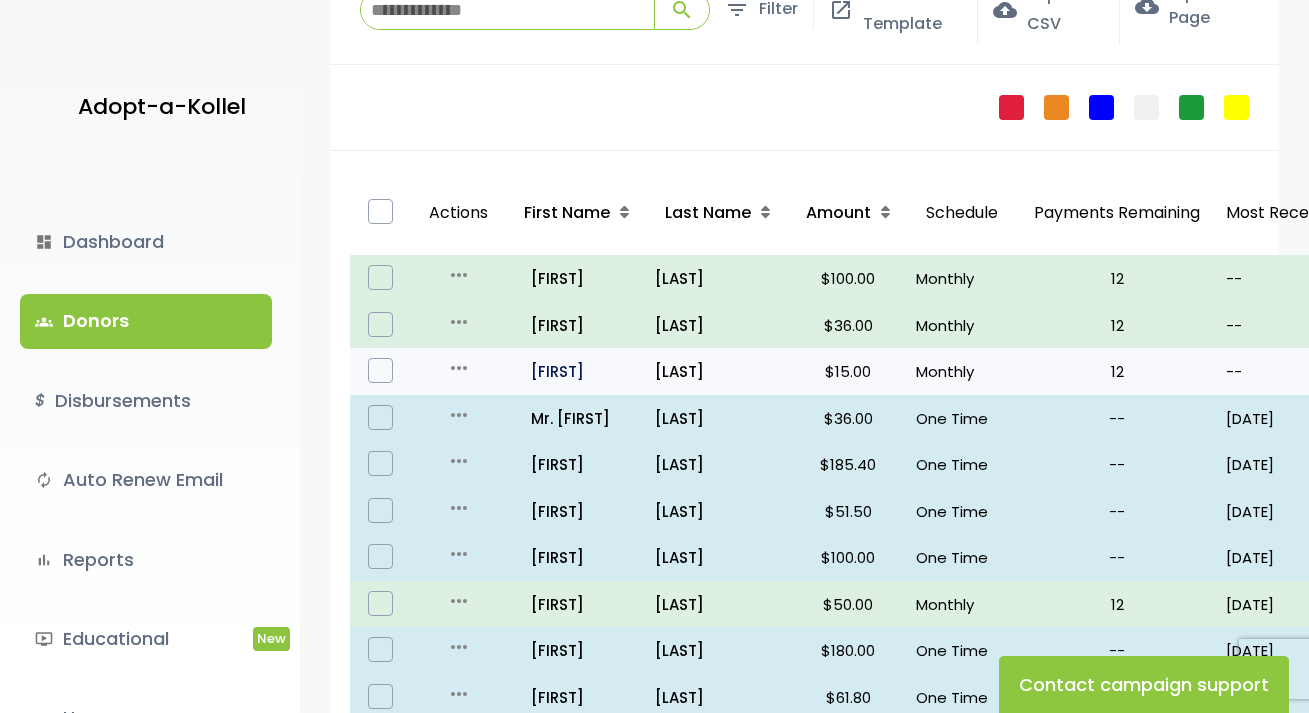 click on "all_inclusive Moshe" at bounding box center [577, 371] 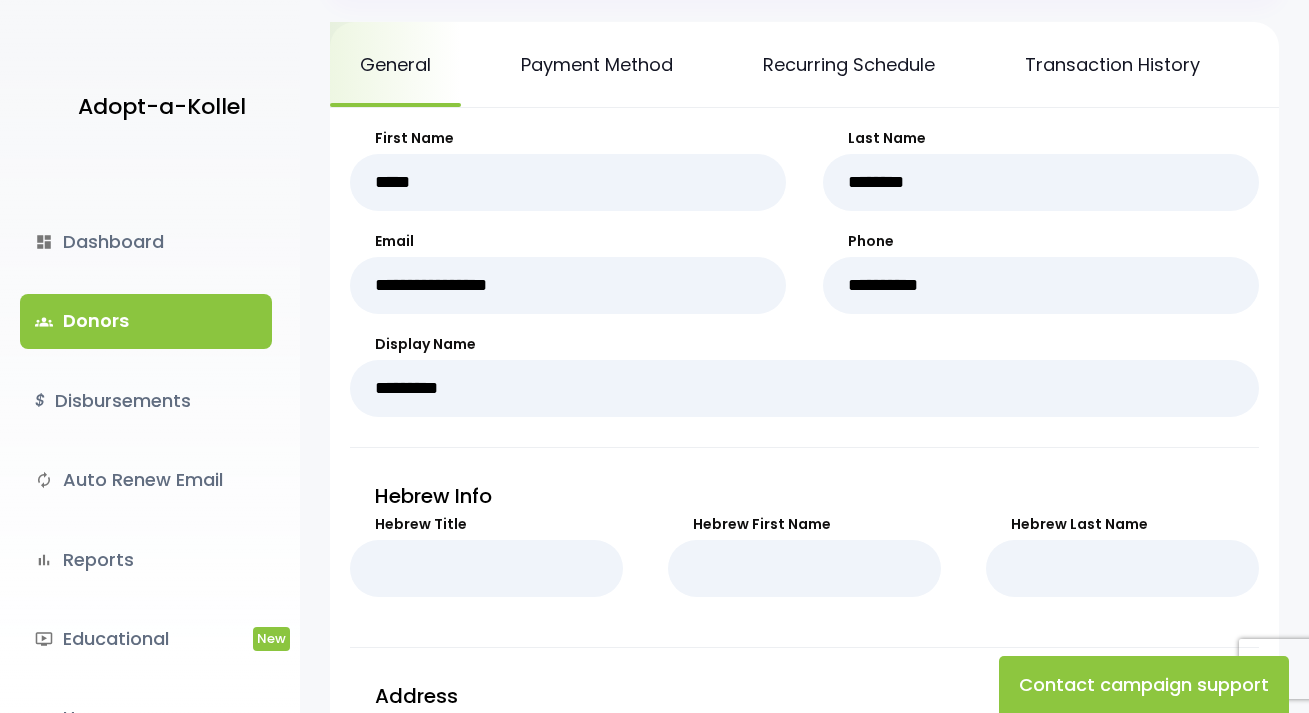 scroll, scrollTop: 300, scrollLeft: 0, axis: vertical 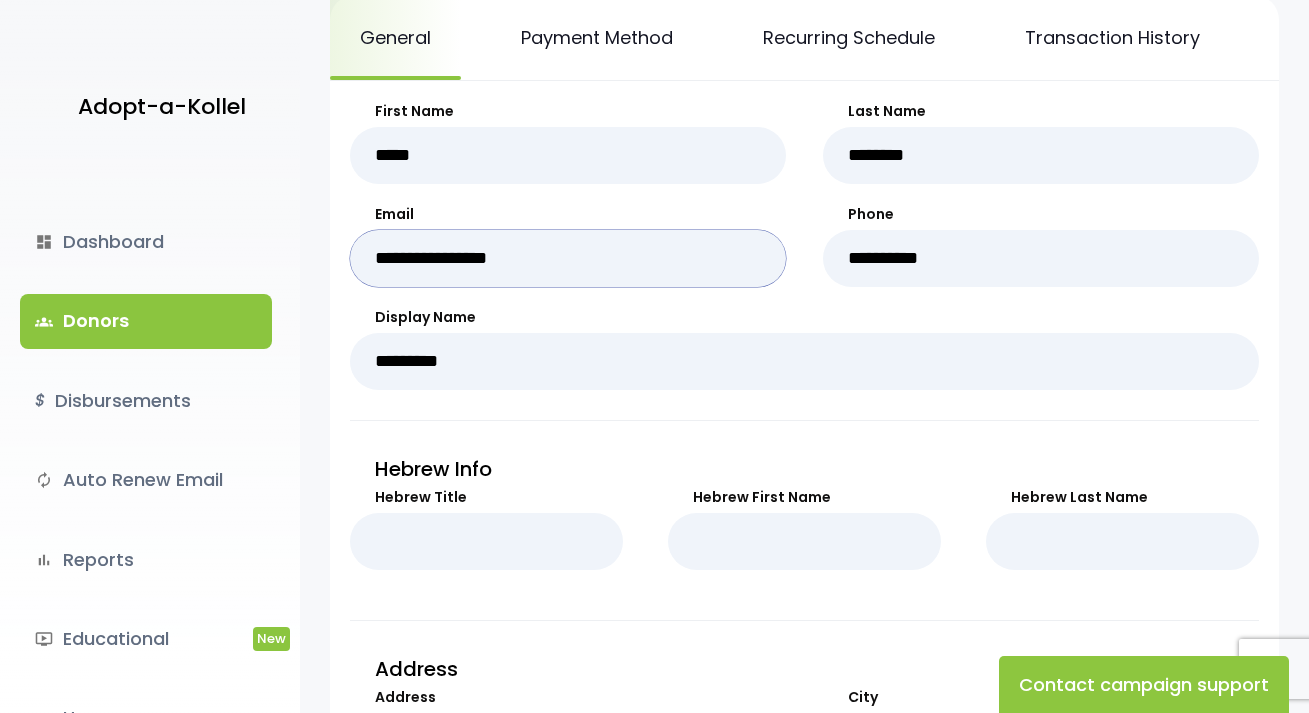 drag, startPoint x: 585, startPoint y: 247, endPoint x: 331, endPoint y: 264, distance: 254.56827 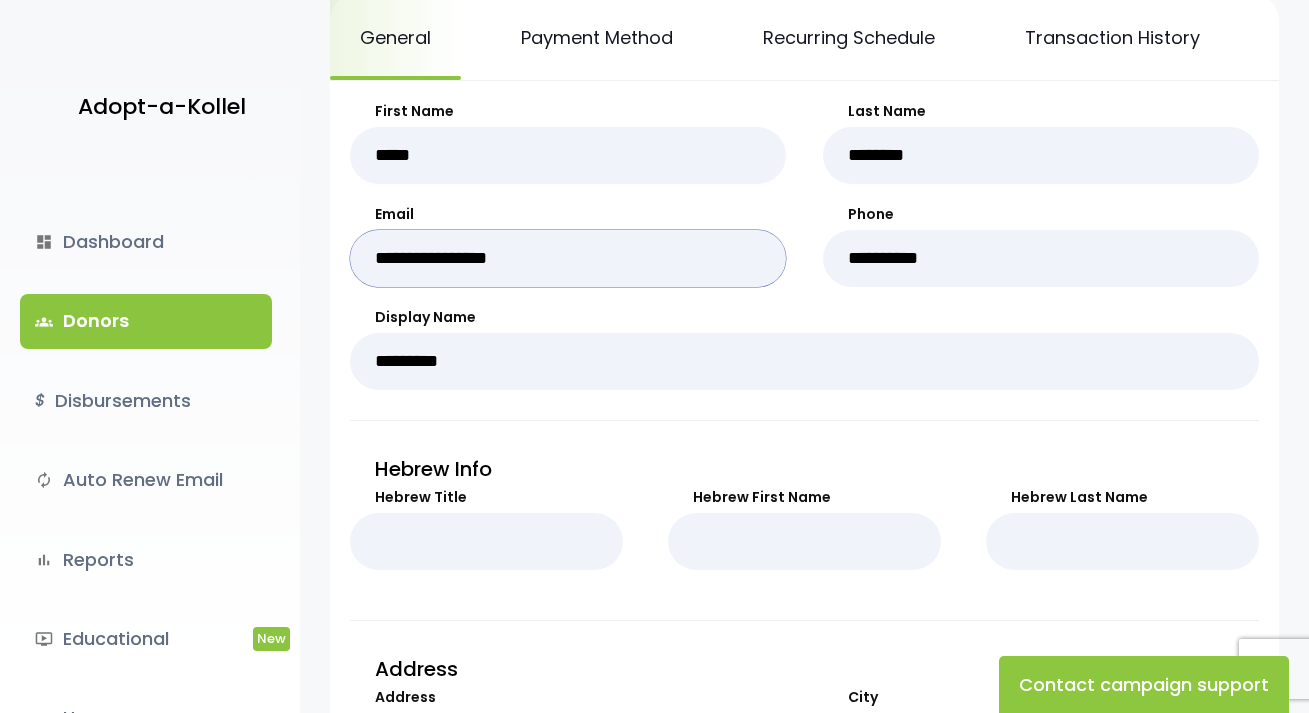 click on "**********" at bounding box center (804, 752) 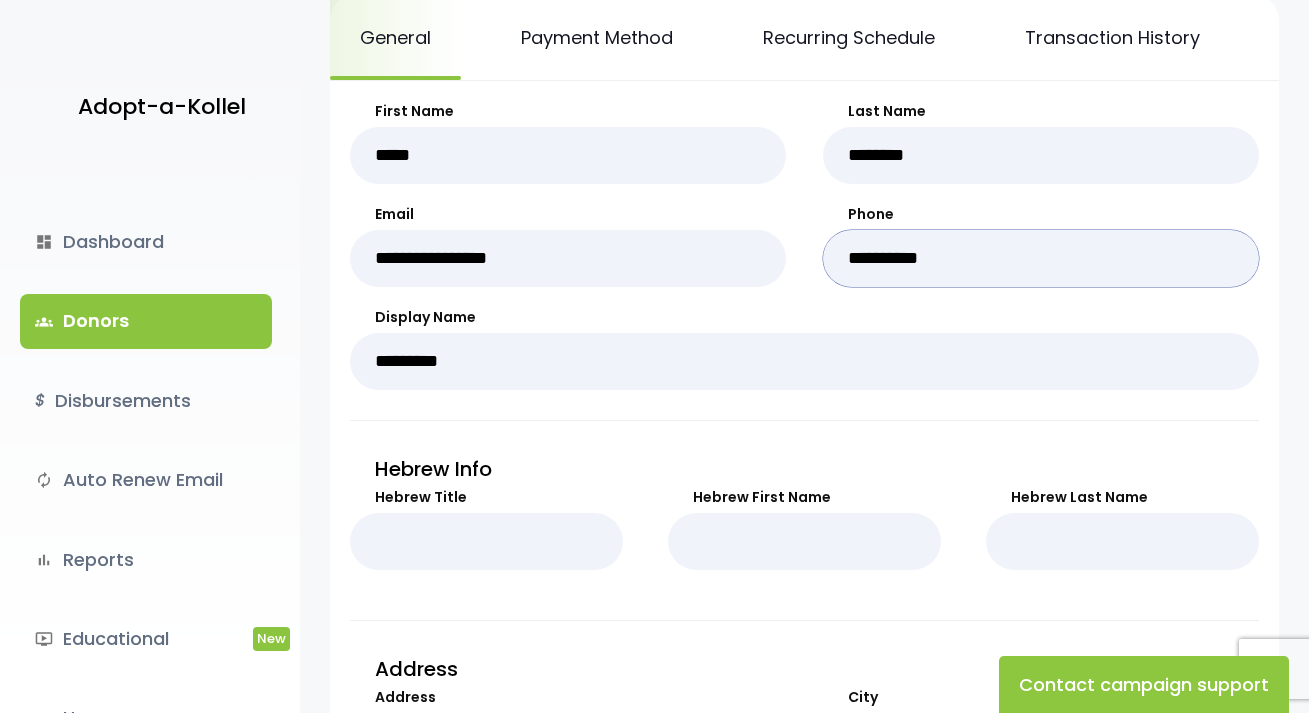 drag, startPoint x: 956, startPoint y: 251, endPoint x: 744, endPoint y: 251, distance: 212 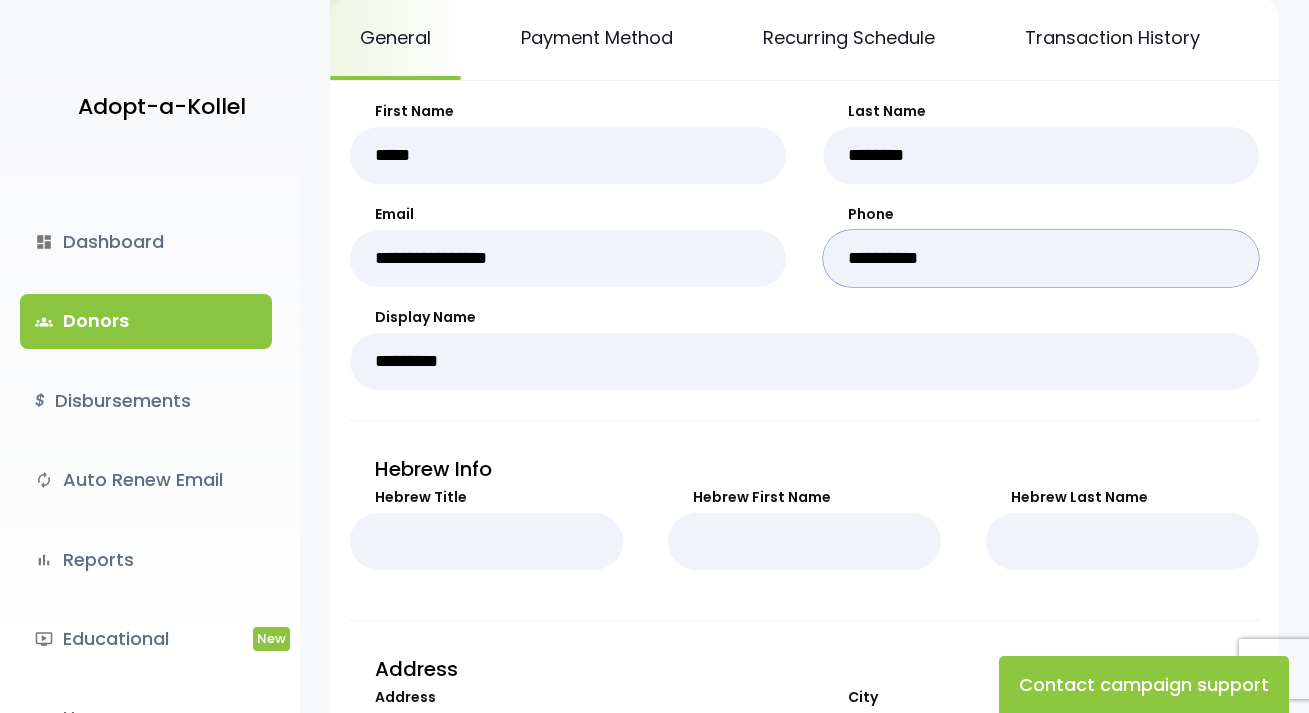 click on "**********" at bounding box center (804, 261) 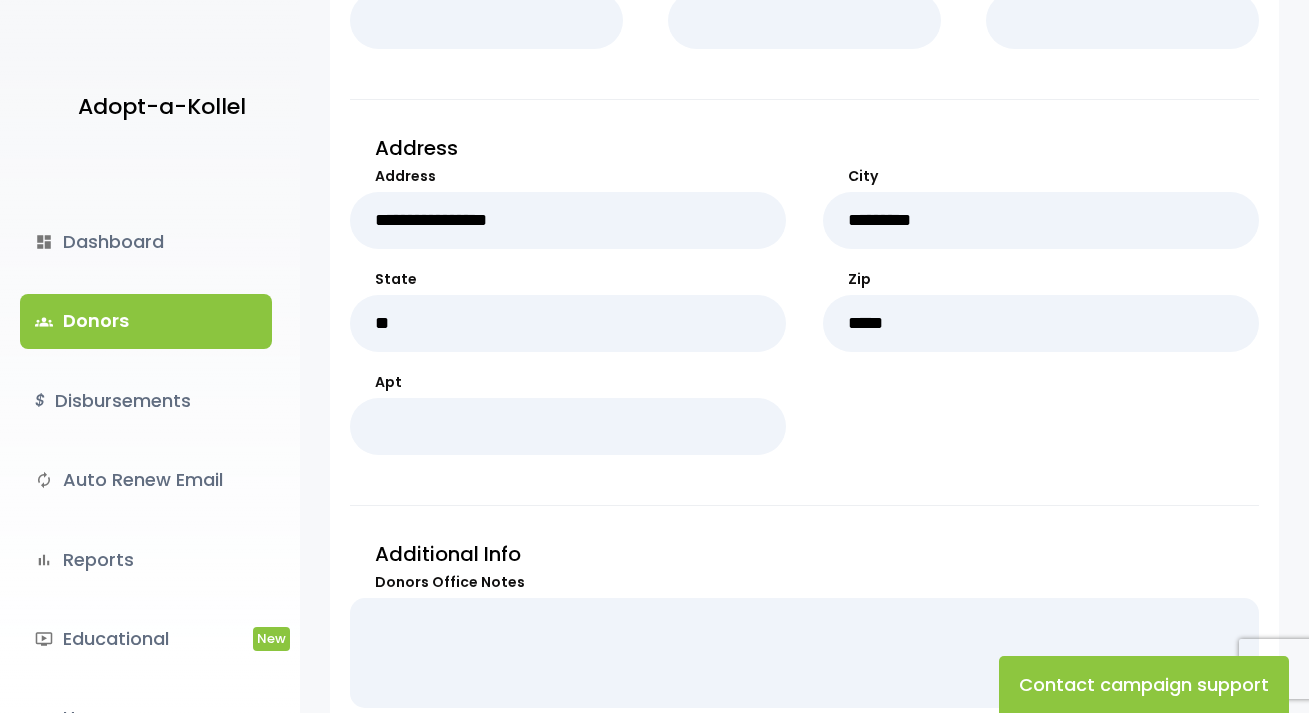 scroll, scrollTop: 900, scrollLeft: 0, axis: vertical 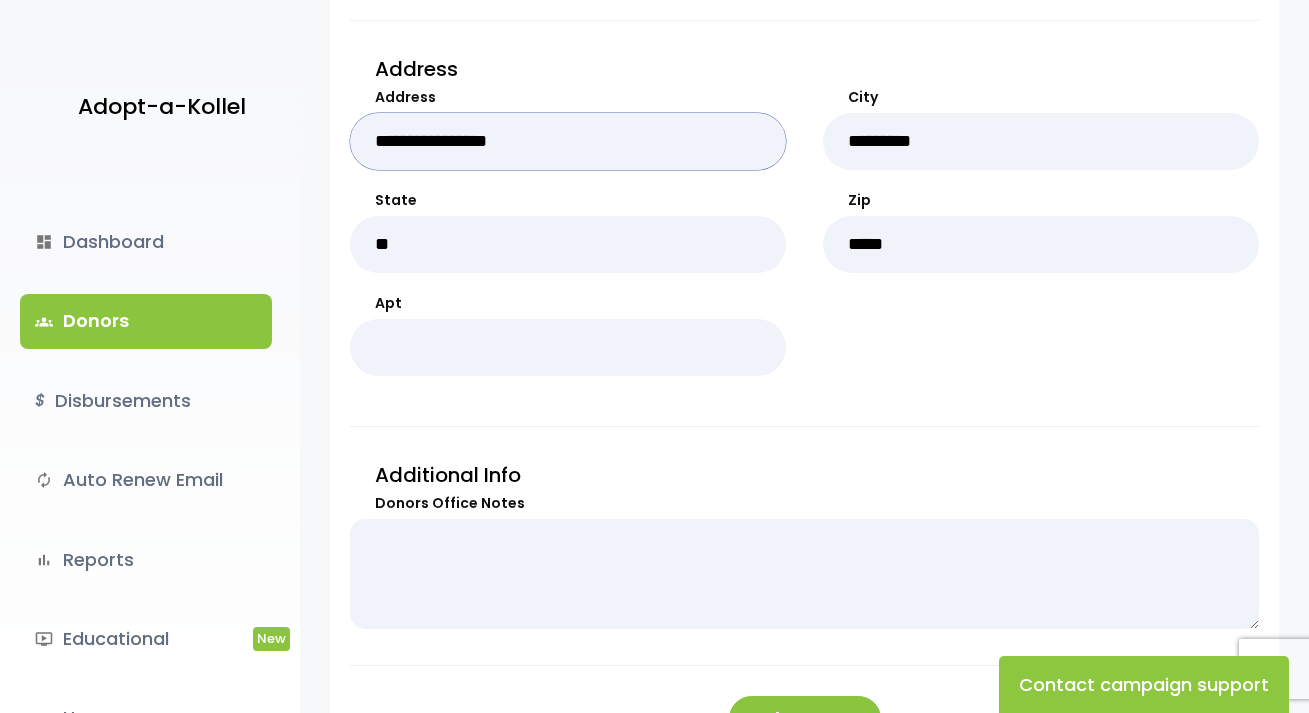 drag, startPoint x: 553, startPoint y: 134, endPoint x: -227, endPoint y: 89, distance: 781.297 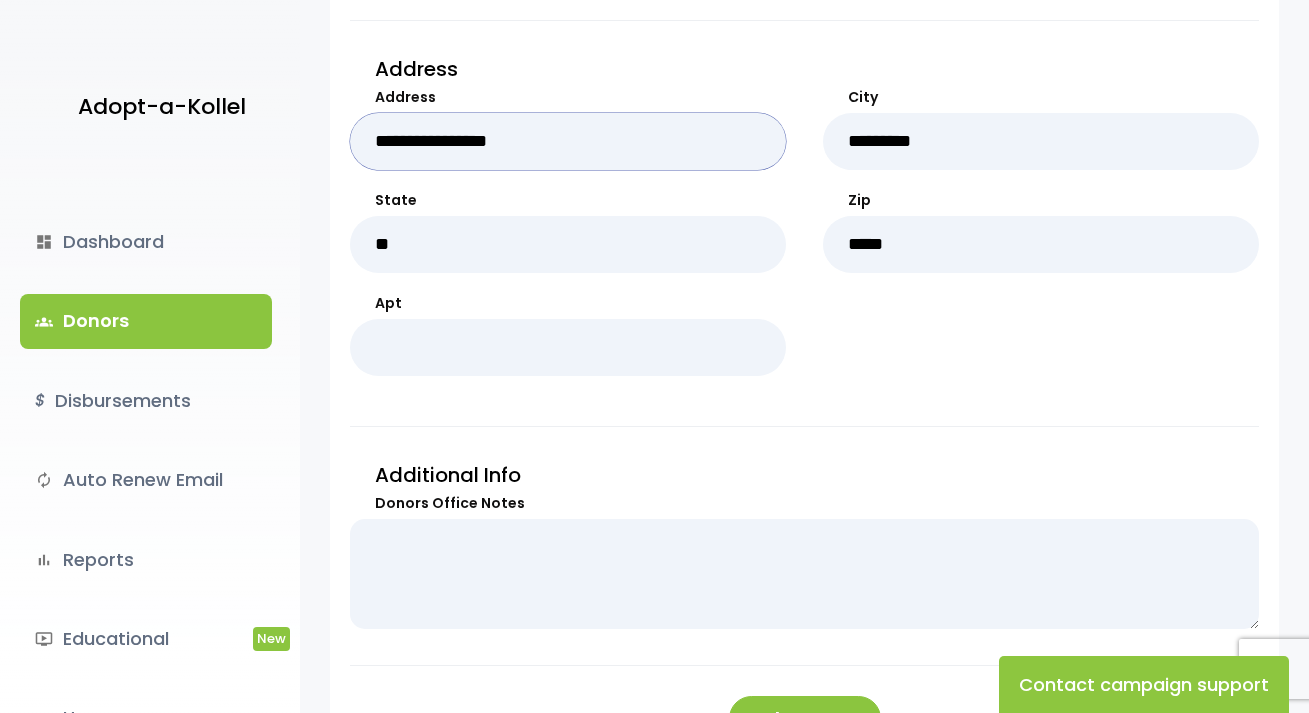 click on "Adopt-a-Kollel
dashboard Dashboard
groups Donors
$ Disbursements
autorenew Auto Renew Email
bar_chart Reports
ondemand_video Educational New
manage_accounts Users
launch View Site
.st0 {
fill: none;
}
Log Out
.st0{fill:none;}
White Shul
Visit Site
add
Shortcuts
person
Donor
attach_money
Donation
attach_money" at bounding box center (654, 46) 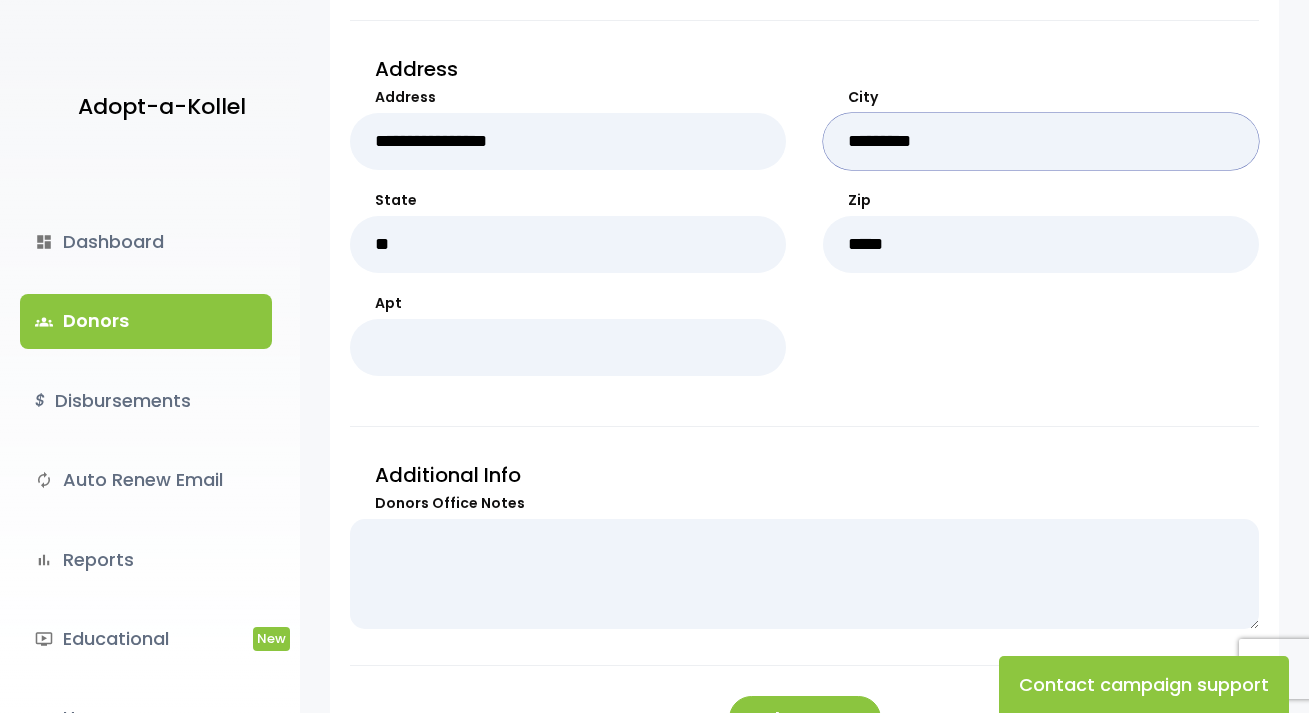 drag, startPoint x: 975, startPoint y: 144, endPoint x: 640, endPoint y: 144, distance: 335 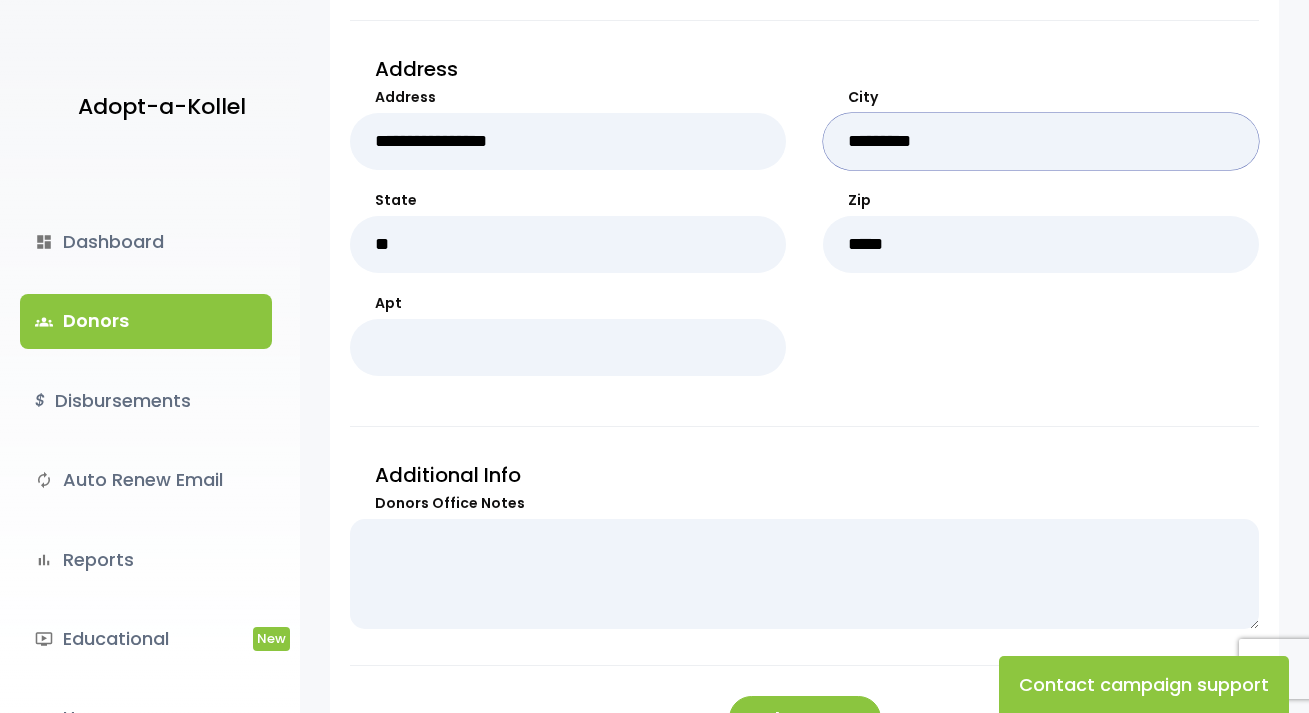 click on "**********" at bounding box center [804, 239] 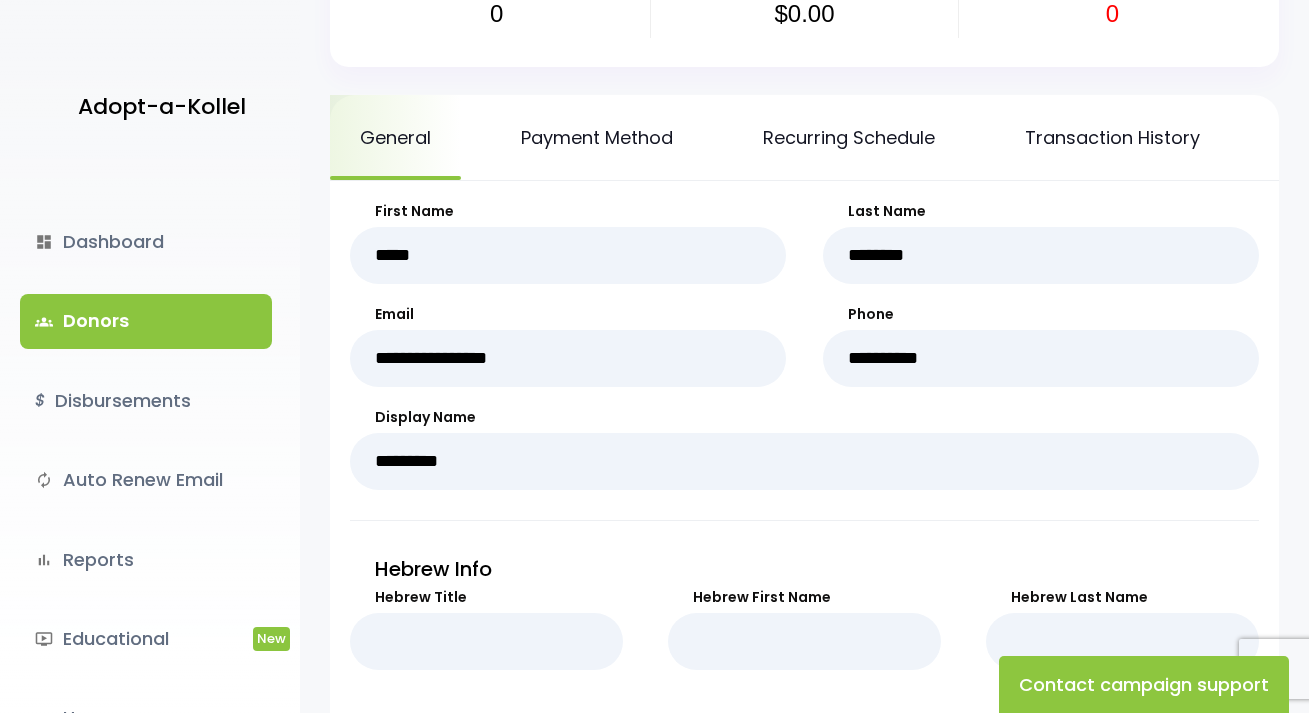 scroll, scrollTop: 0, scrollLeft: 0, axis: both 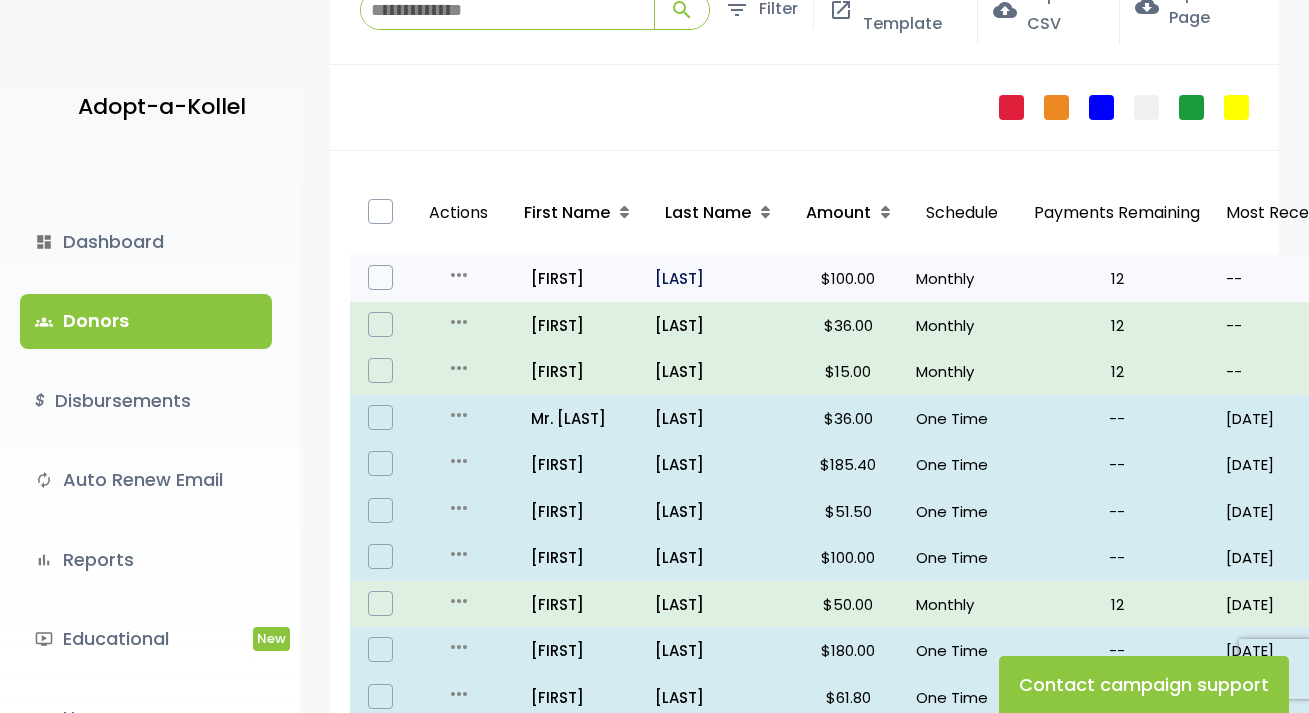 click on "Buls" at bounding box center [717, 278] 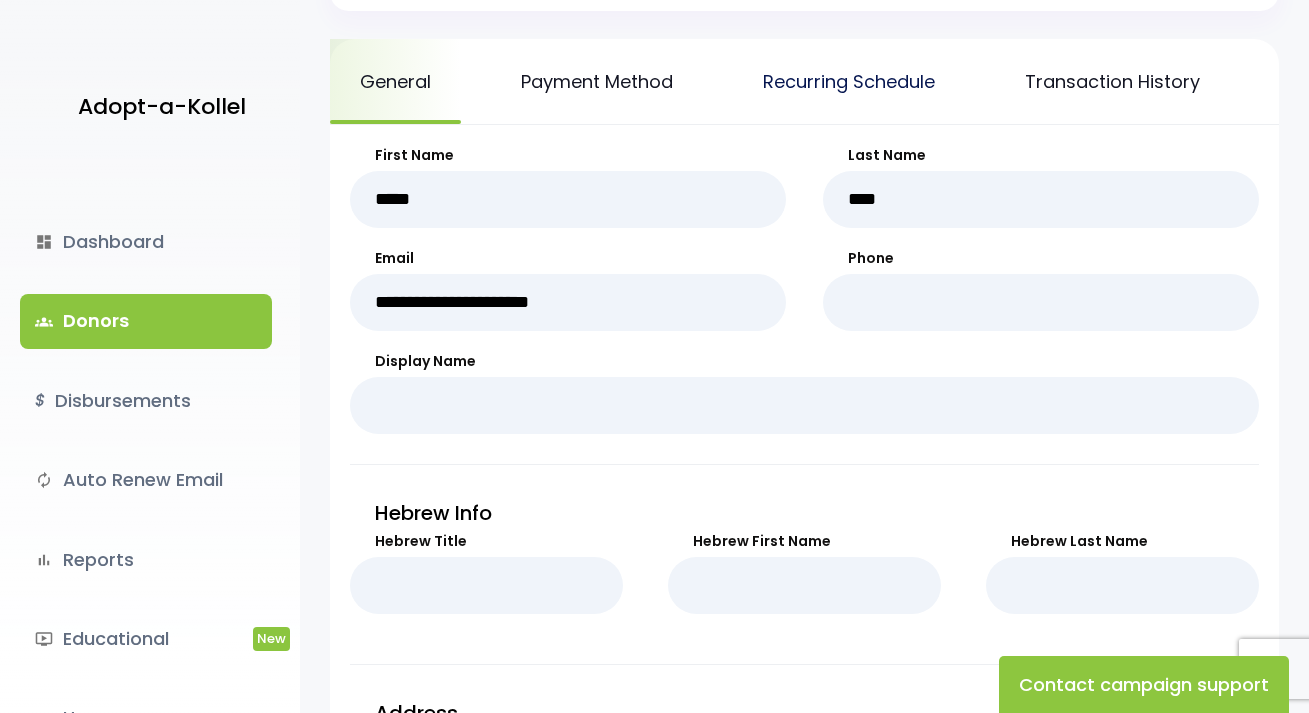 scroll, scrollTop: 200, scrollLeft: 0, axis: vertical 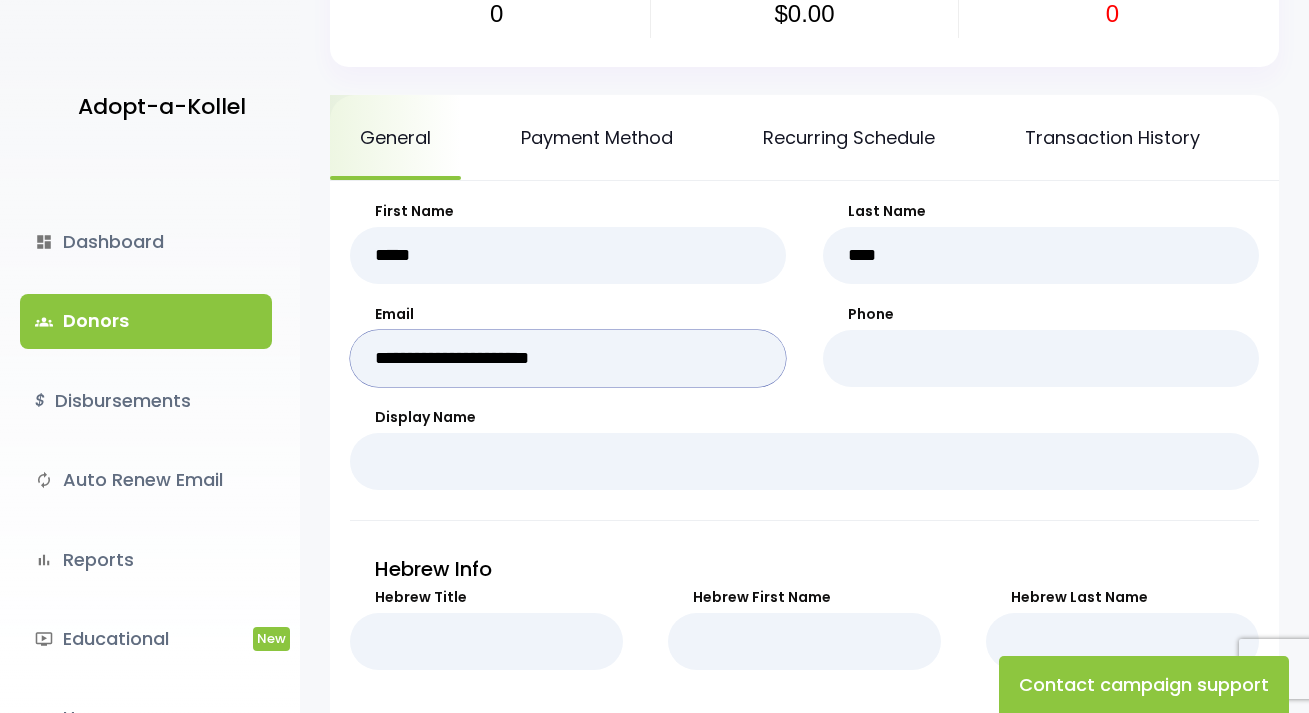 drag, startPoint x: 642, startPoint y: 354, endPoint x: 162, endPoint y: 370, distance: 480.2666 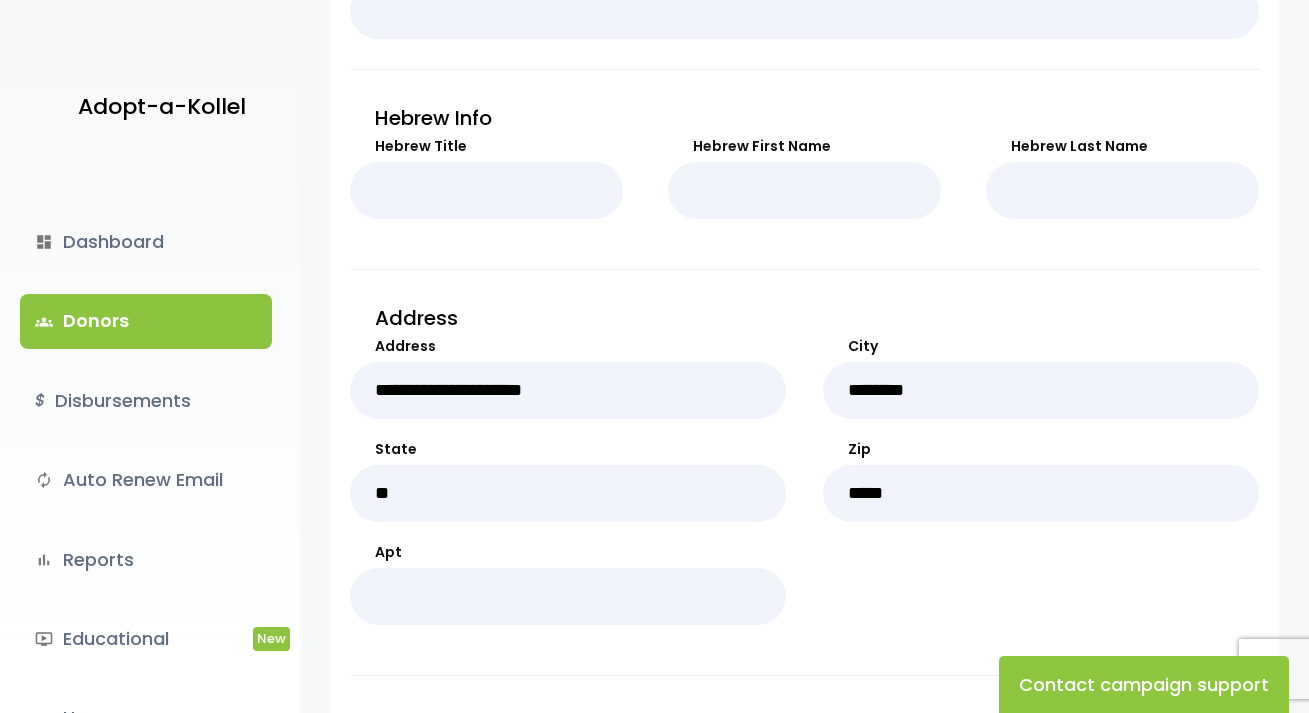 scroll, scrollTop: 700, scrollLeft: 0, axis: vertical 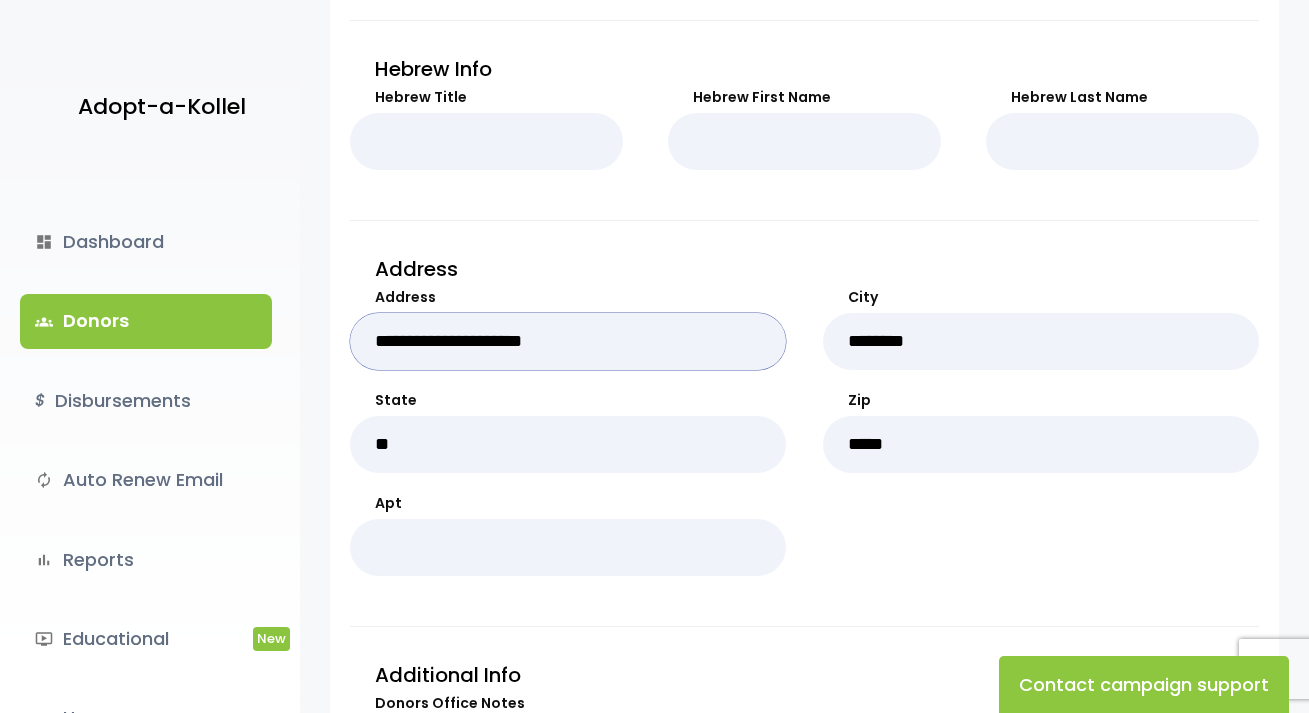 drag, startPoint x: 594, startPoint y: 339, endPoint x: -156, endPoint y: 277, distance: 752.5583 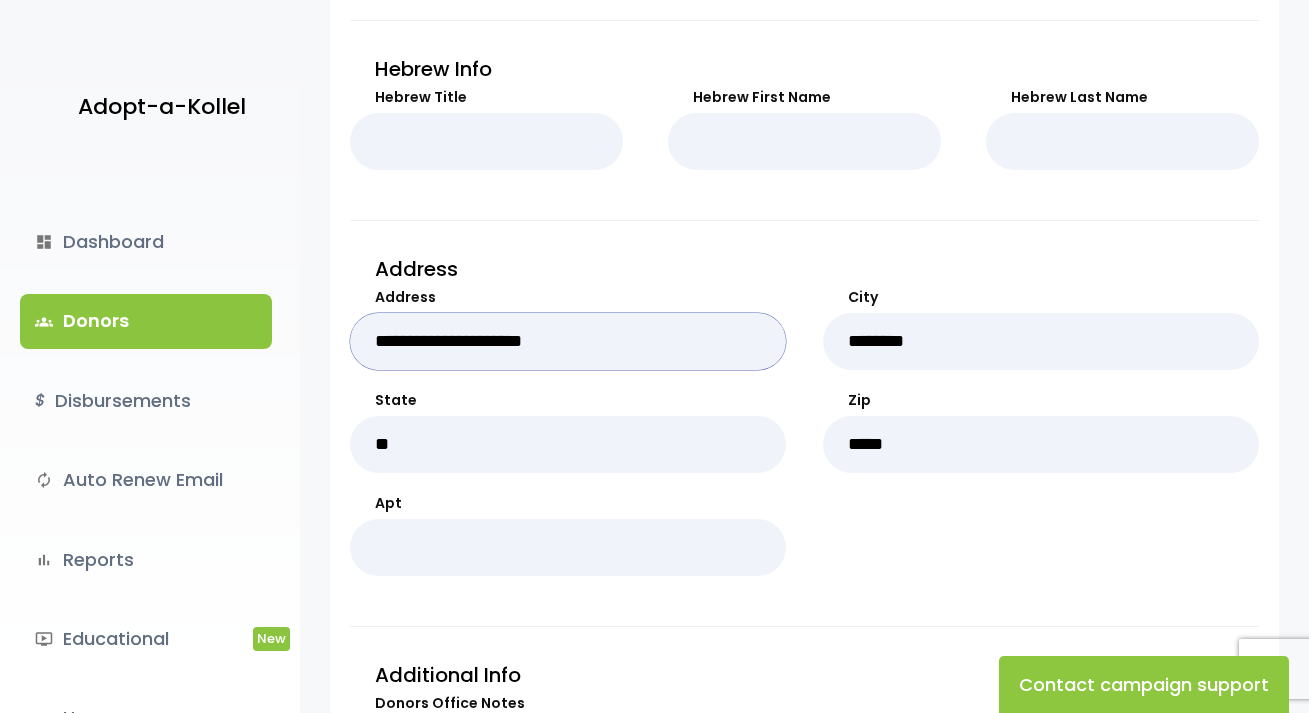 click on "Adopt-a-Kollel
dashboard Dashboard
groups Donors
$ Disbursements
autorenew Auto Renew Email
bar_chart Reports
ondemand_video Educational New
manage_accounts Users
launch View Site
.st0 {
fill: none;
}
Log Out
.st0{fill:none;}
White Shul
Visit Site
add
Shortcuts
person
Donor
attach_money
Donation
attach_money" at bounding box center [654, 246] 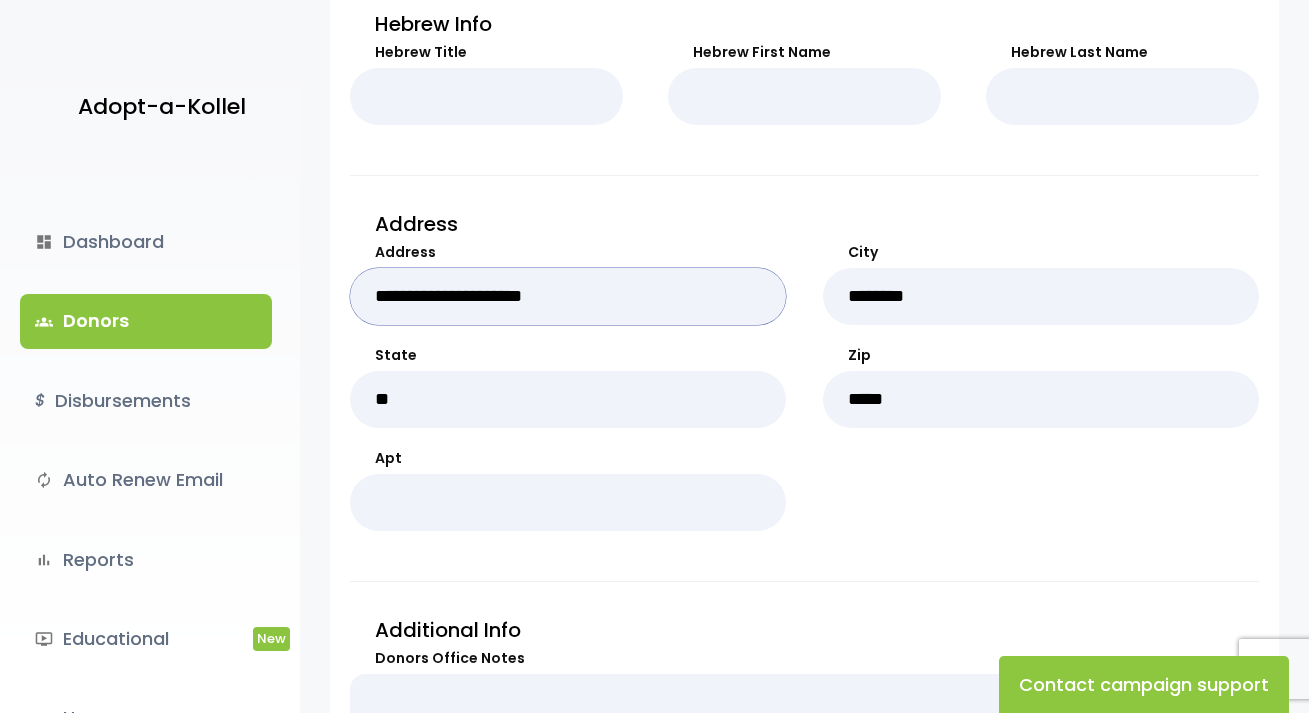 scroll, scrollTop: 400, scrollLeft: 0, axis: vertical 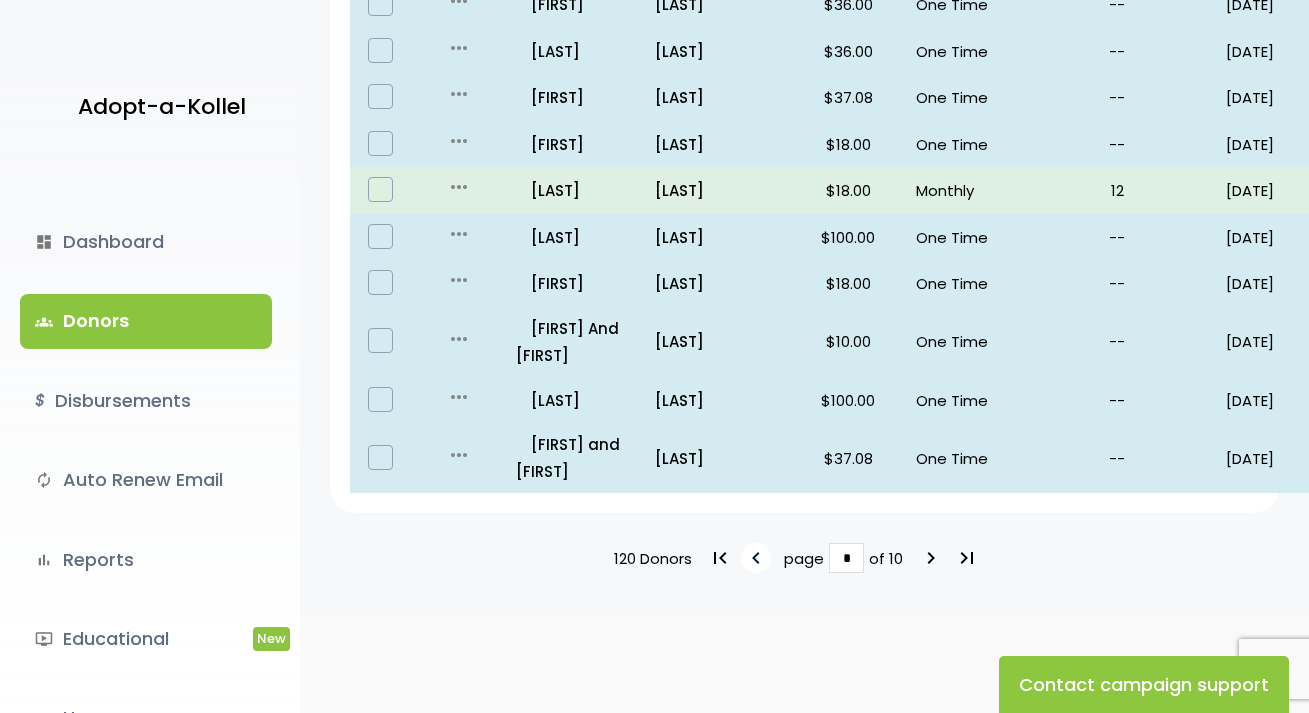 click on "keyboard_arrow_left" at bounding box center [756, 558] 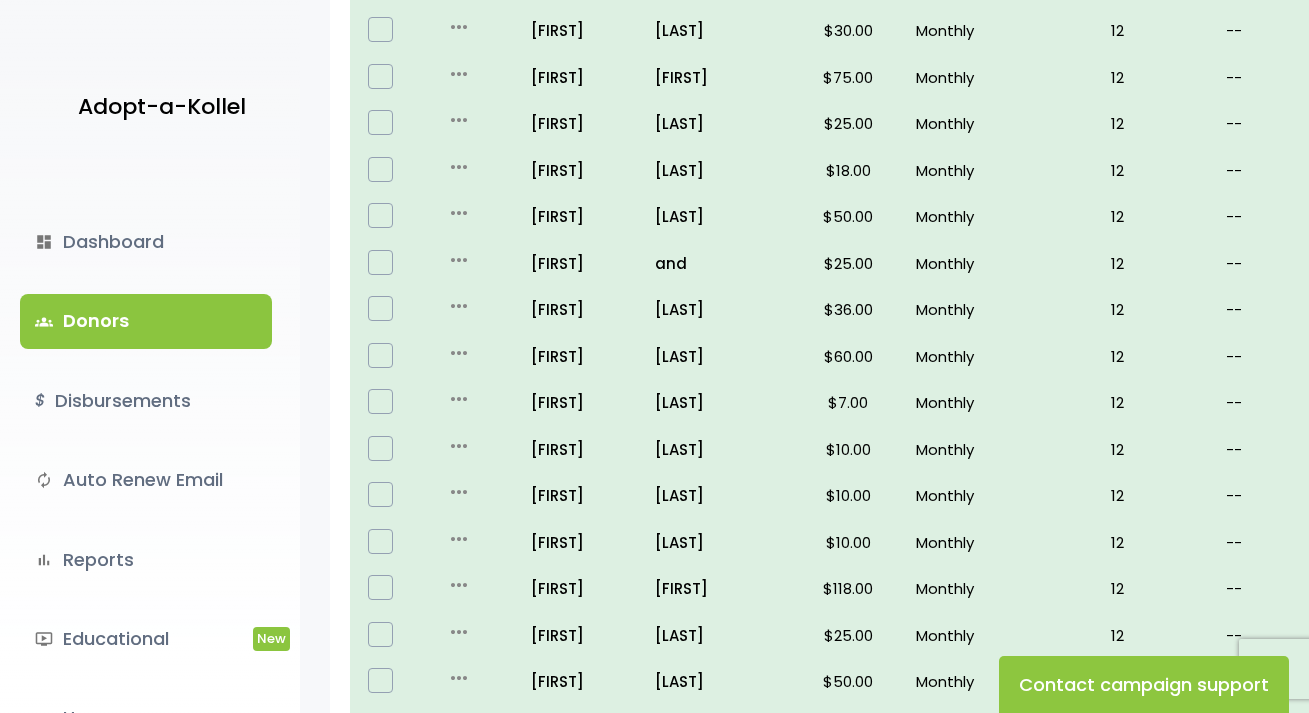 scroll, scrollTop: 1300, scrollLeft: 0, axis: vertical 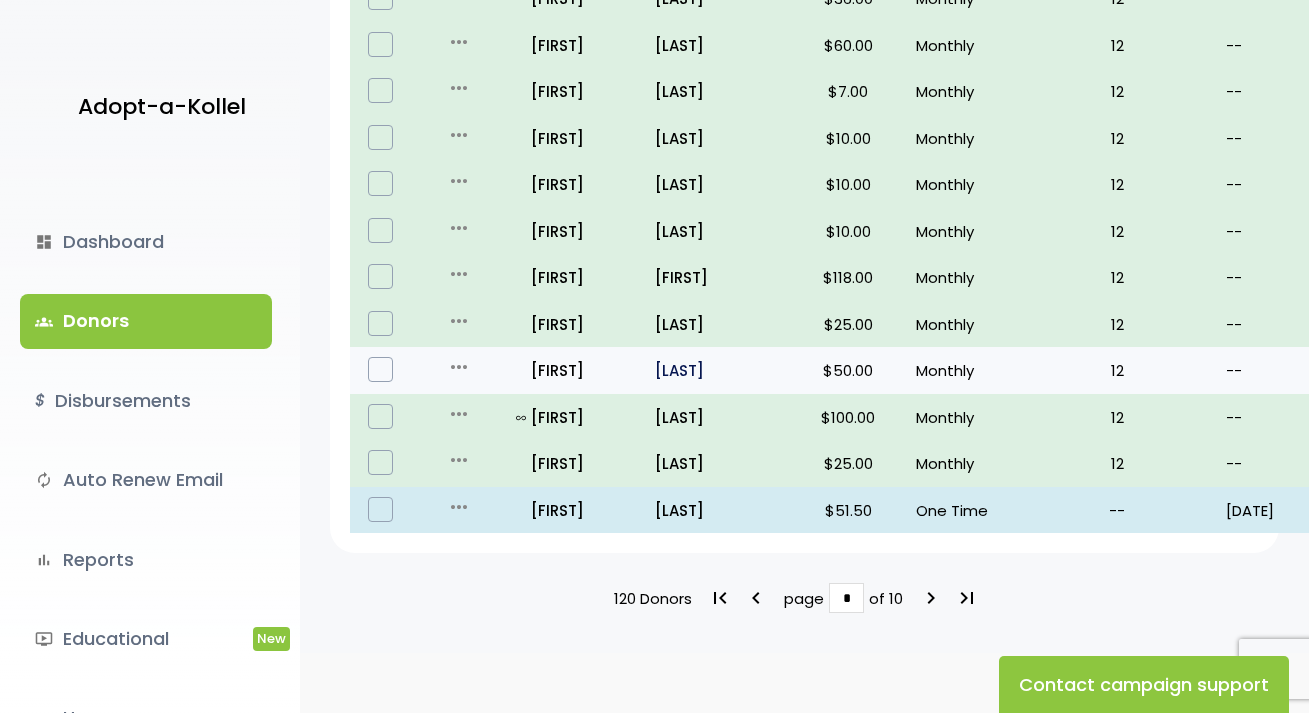click on "[LAST]" at bounding box center (717, 370) 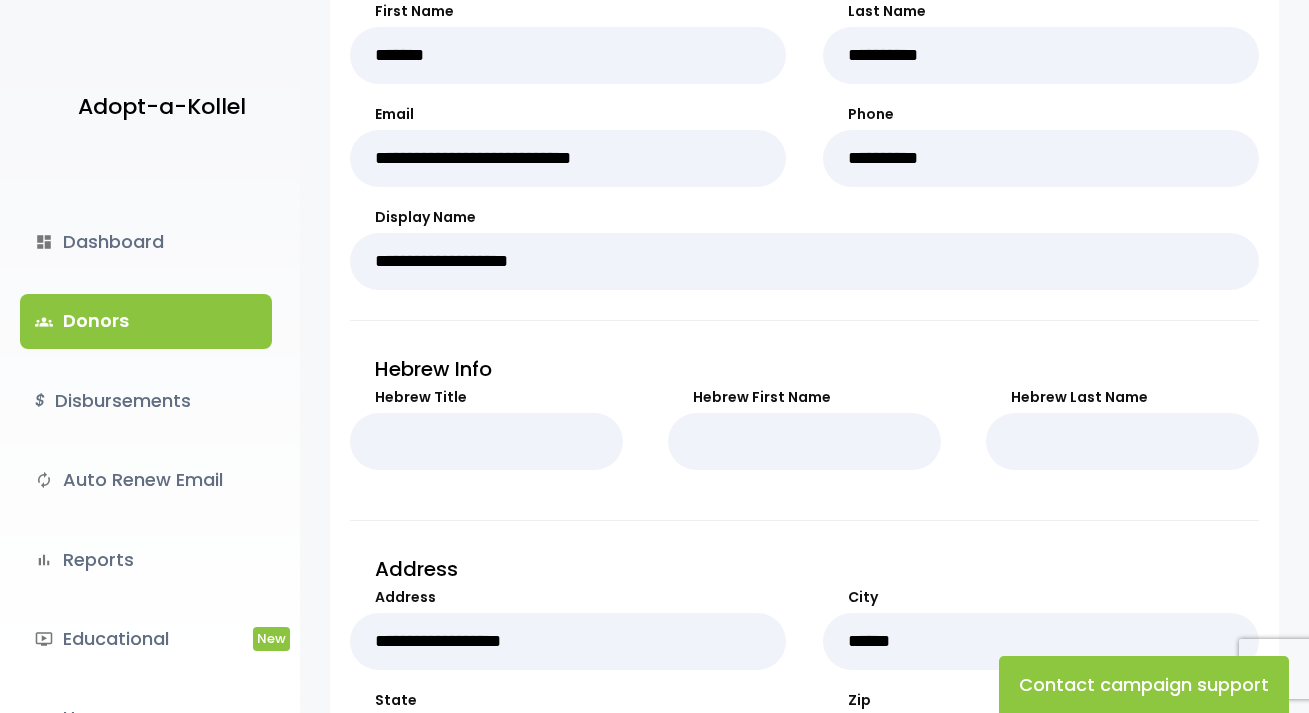 scroll, scrollTop: 0, scrollLeft: 0, axis: both 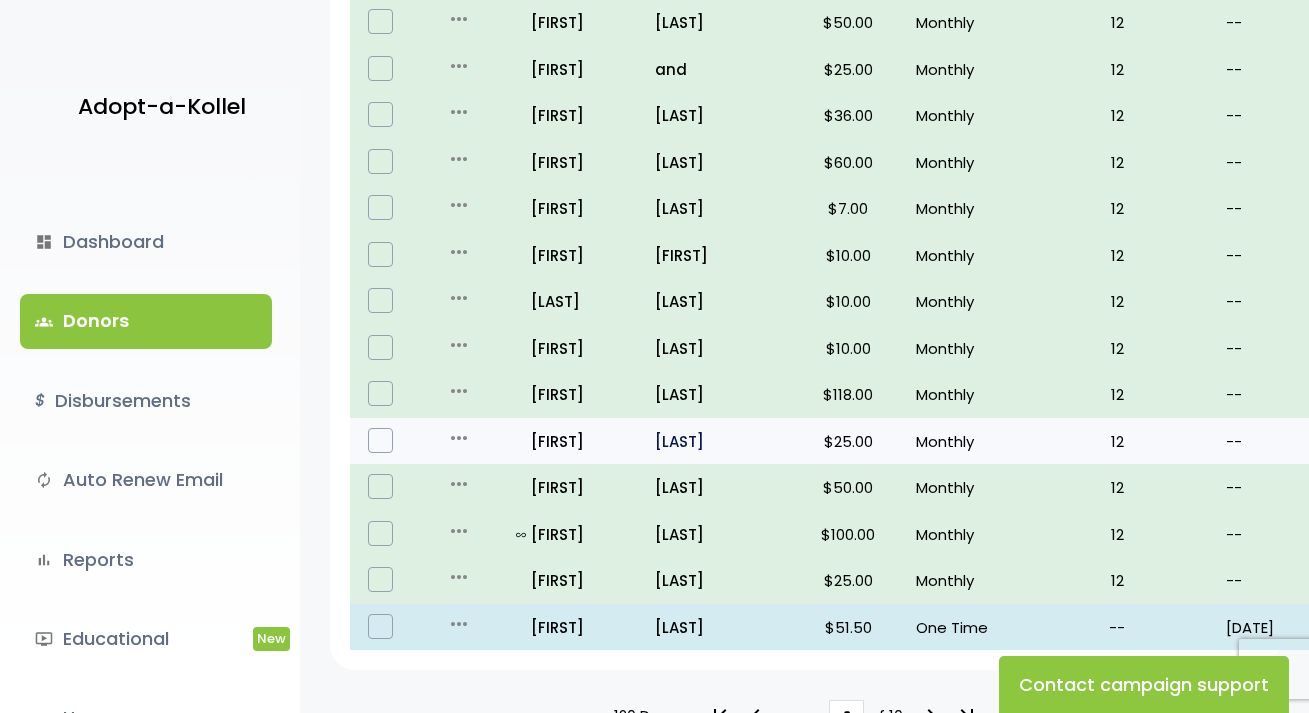 click on "[LAST]" at bounding box center [717, 441] 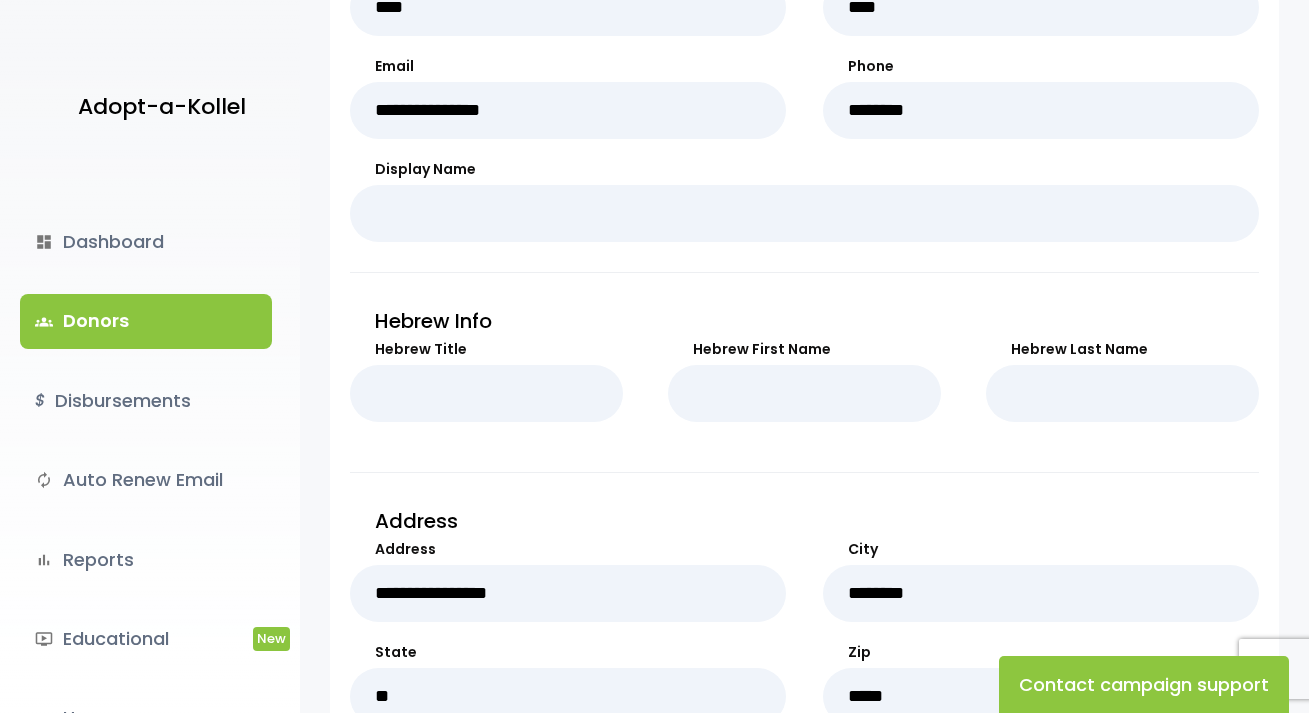 scroll, scrollTop: 100, scrollLeft: 0, axis: vertical 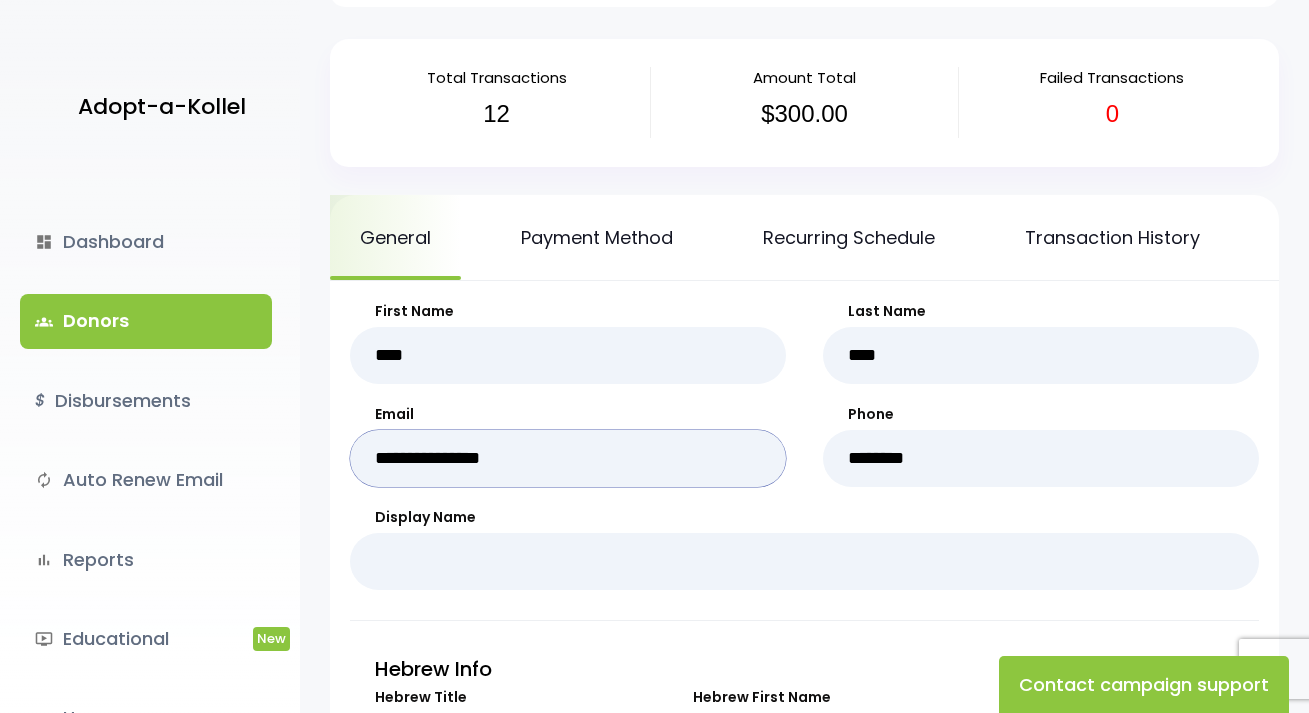 drag, startPoint x: 499, startPoint y: 478, endPoint x: 329, endPoint y: 480, distance: 170.01176 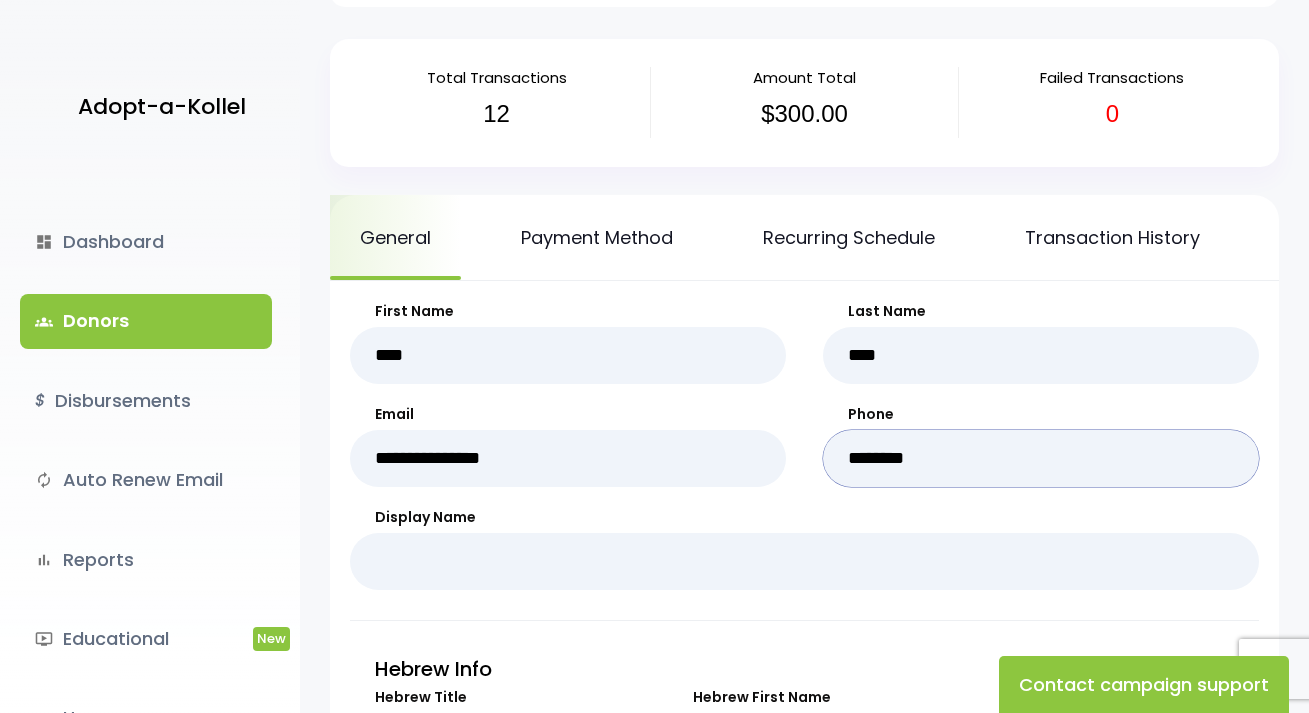 drag, startPoint x: 950, startPoint y: 469, endPoint x: 849, endPoint y: 463, distance: 101.17806 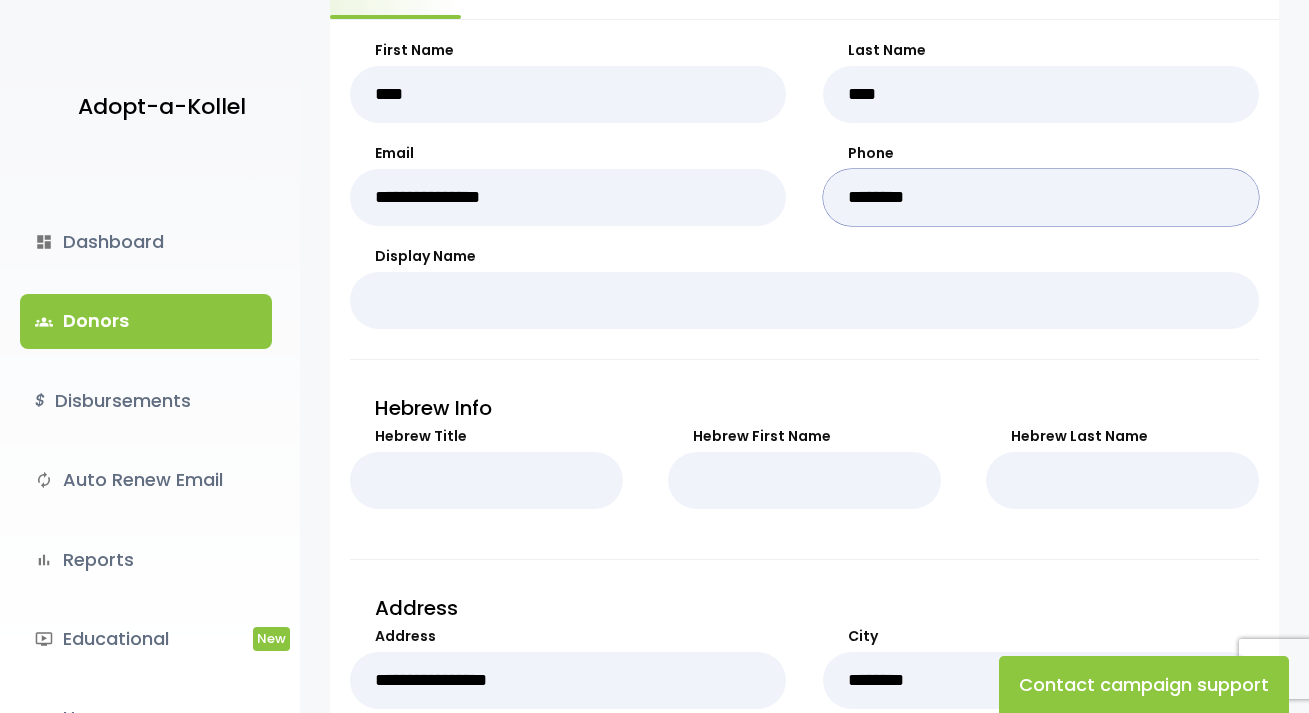 scroll, scrollTop: 600, scrollLeft: 0, axis: vertical 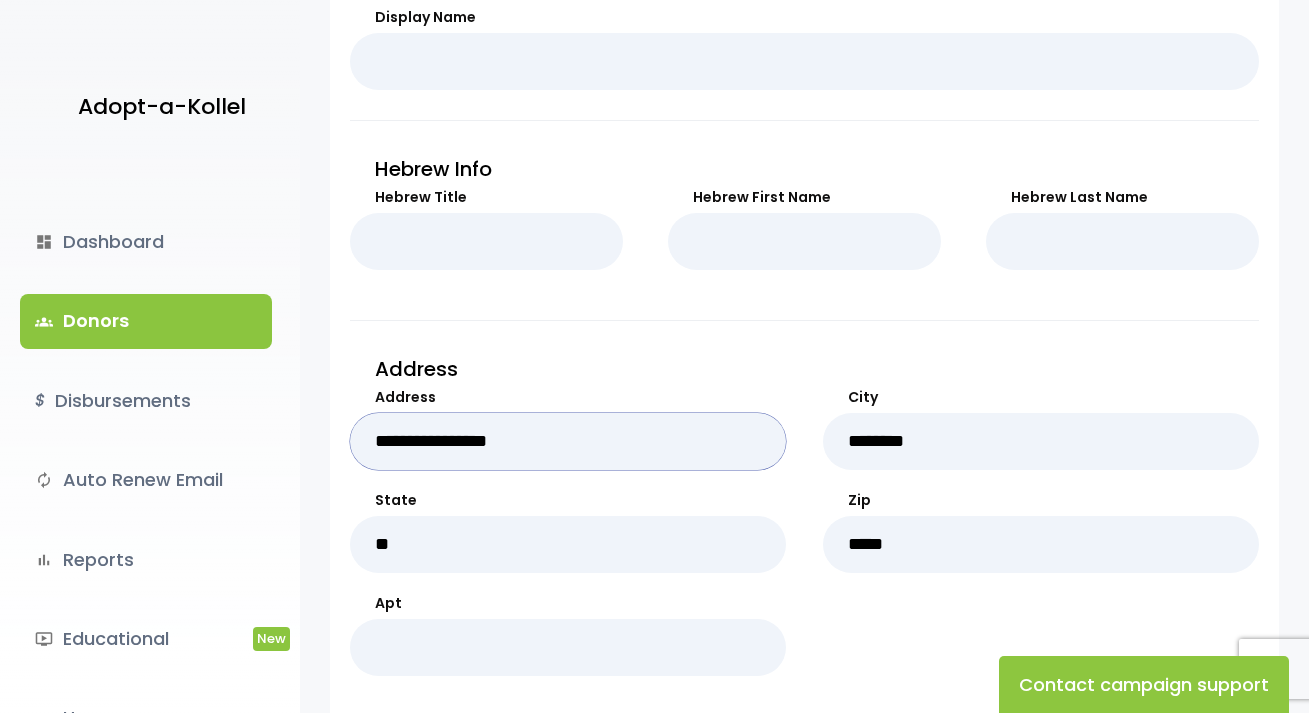 drag, startPoint x: 574, startPoint y: 448, endPoint x: 277, endPoint y: 424, distance: 297.9681 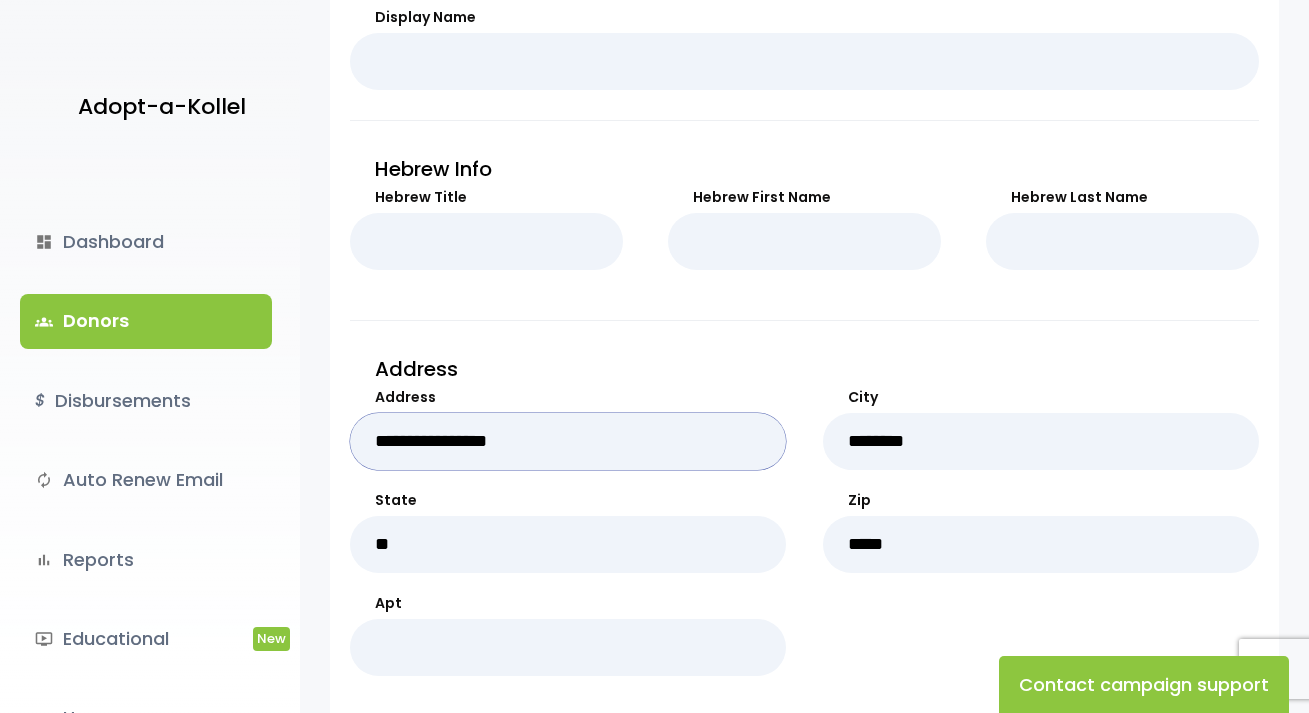 click on "Adopt-a-Kollel
dashboard Dashboard
groups Donors
$ Disbursements
autorenew Auto Renew Email
bar_chart Reports
ondemand_video Educational New
manage_accounts Users
launch View Site
.st0 {
fill: none;
}
Log Out
.st0{fill:none;}
White Shul
Visit Site
add
Shortcuts
person
Donor
attach_money
Donation
attach_money
User" at bounding box center [654, 346] 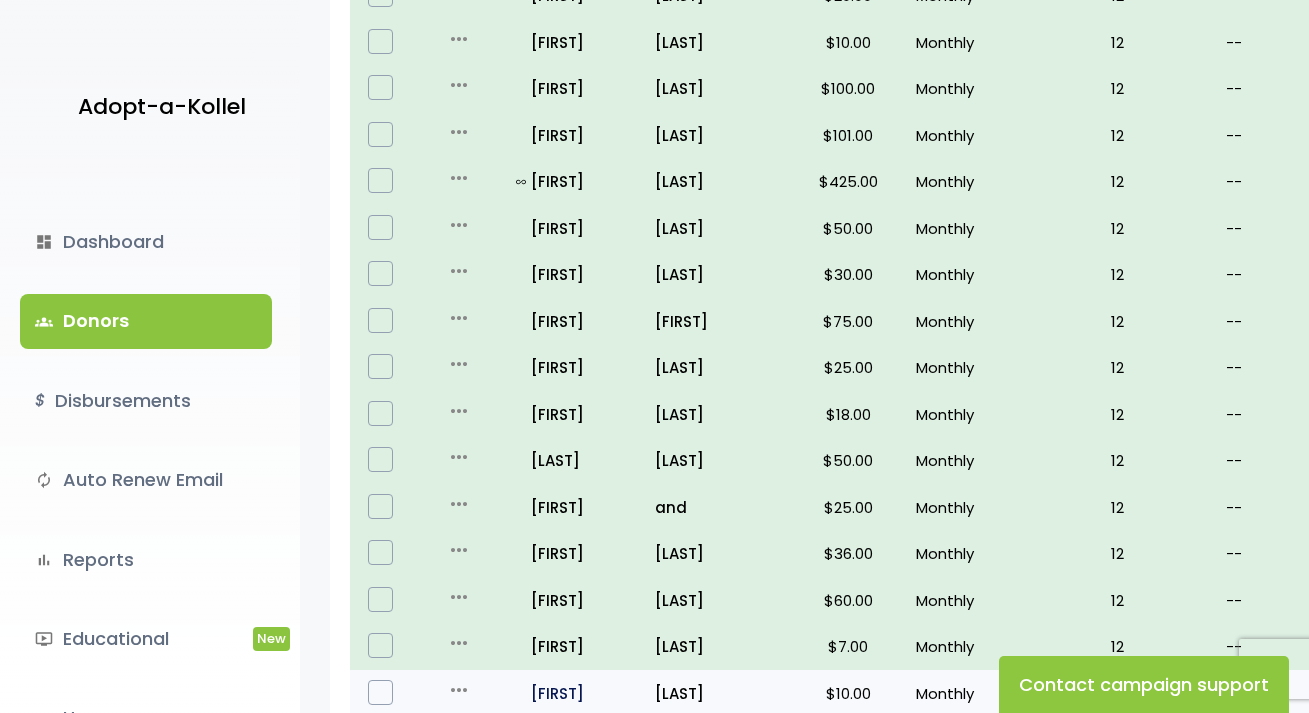 scroll, scrollTop: 683, scrollLeft: 0, axis: vertical 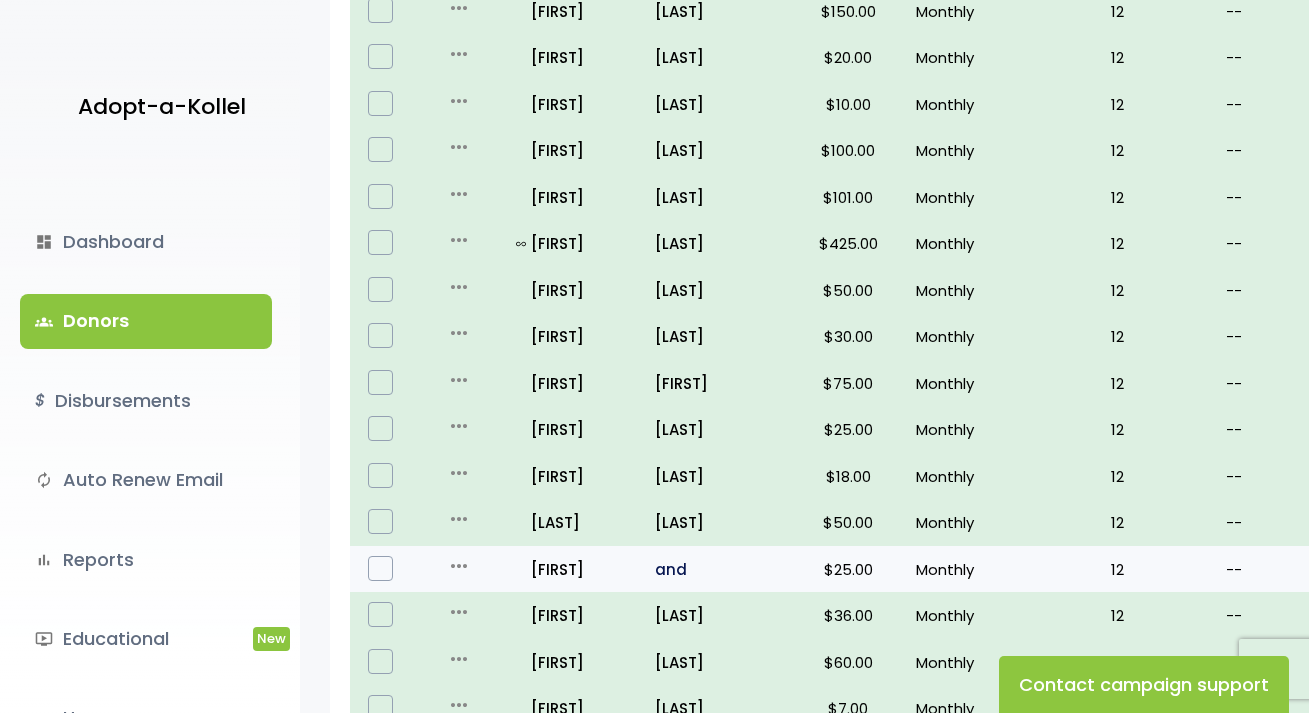 click on "and" at bounding box center (717, 569) 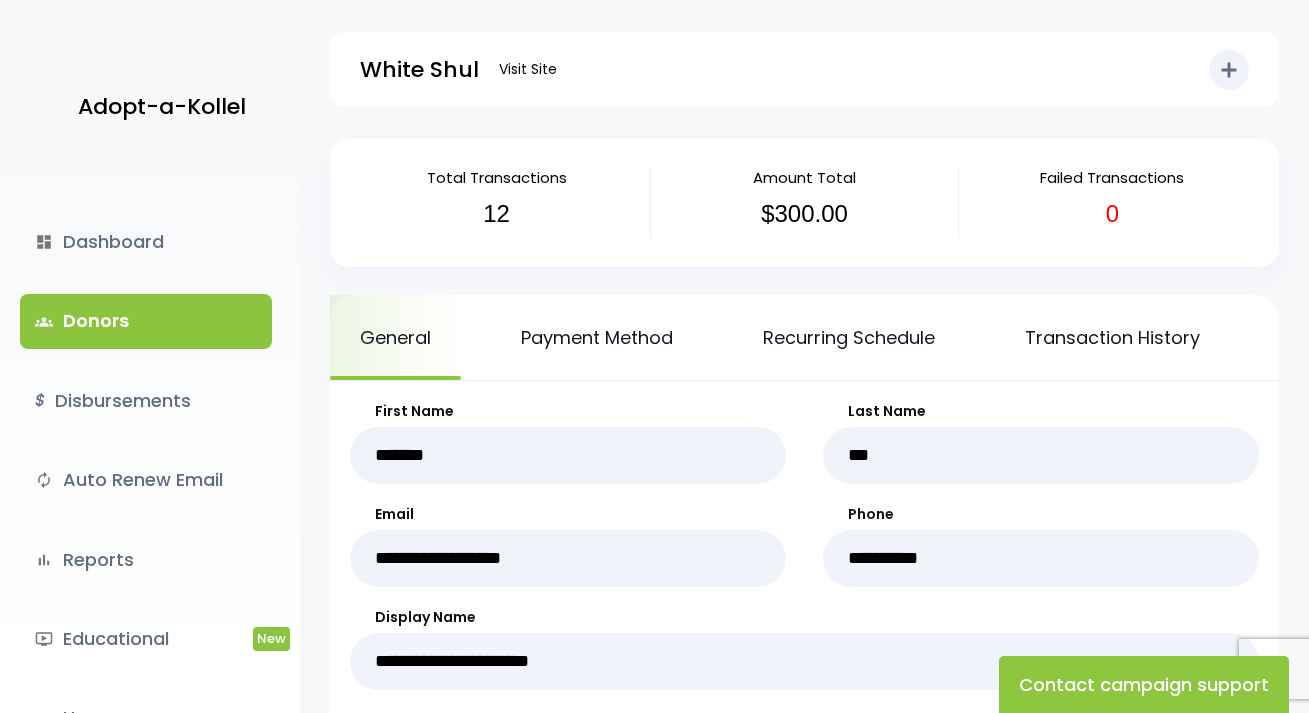 scroll, scrollTop: 0, scrollLeft: 0, axis: both 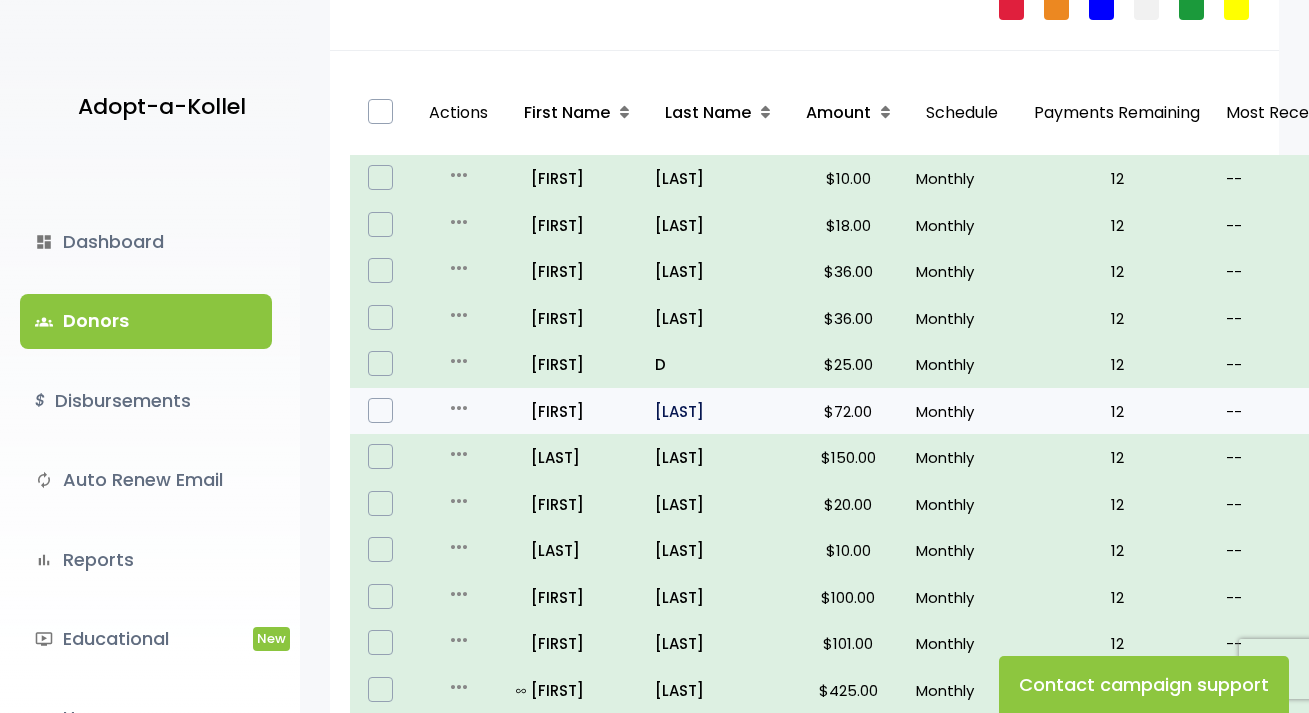 click on "[LAST]" at bounding box center [717, 411] 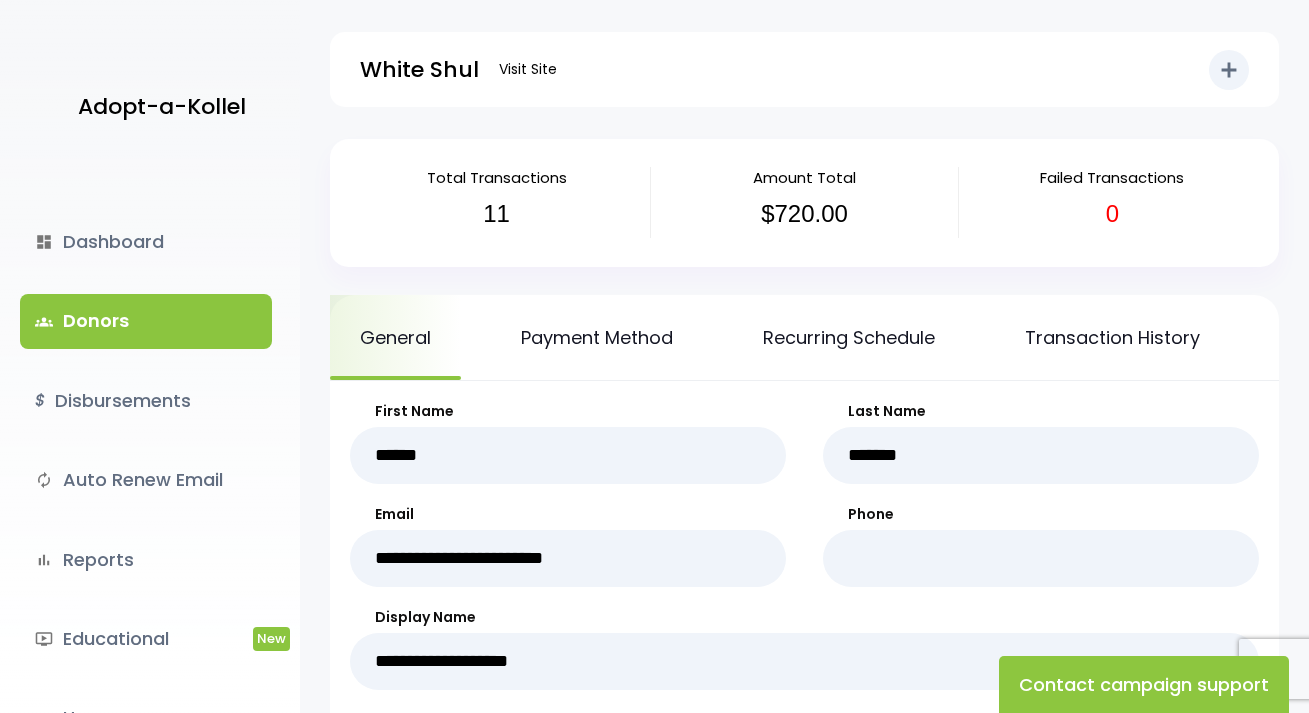 scroll, scrollTop: 0, scrollLeft: 0, axis: both 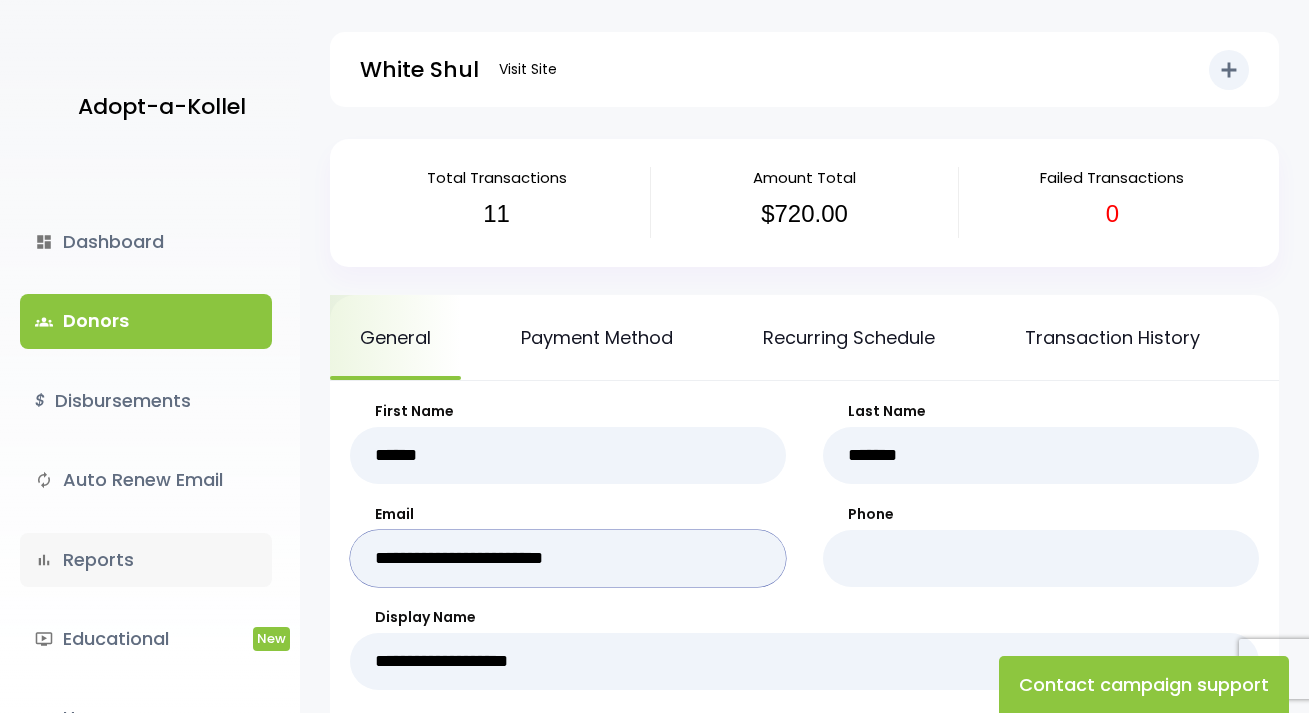 drag, startPoint x: 641, startPoint y: 552, endPoint x: 250, endPoint y: 552, distance: 391 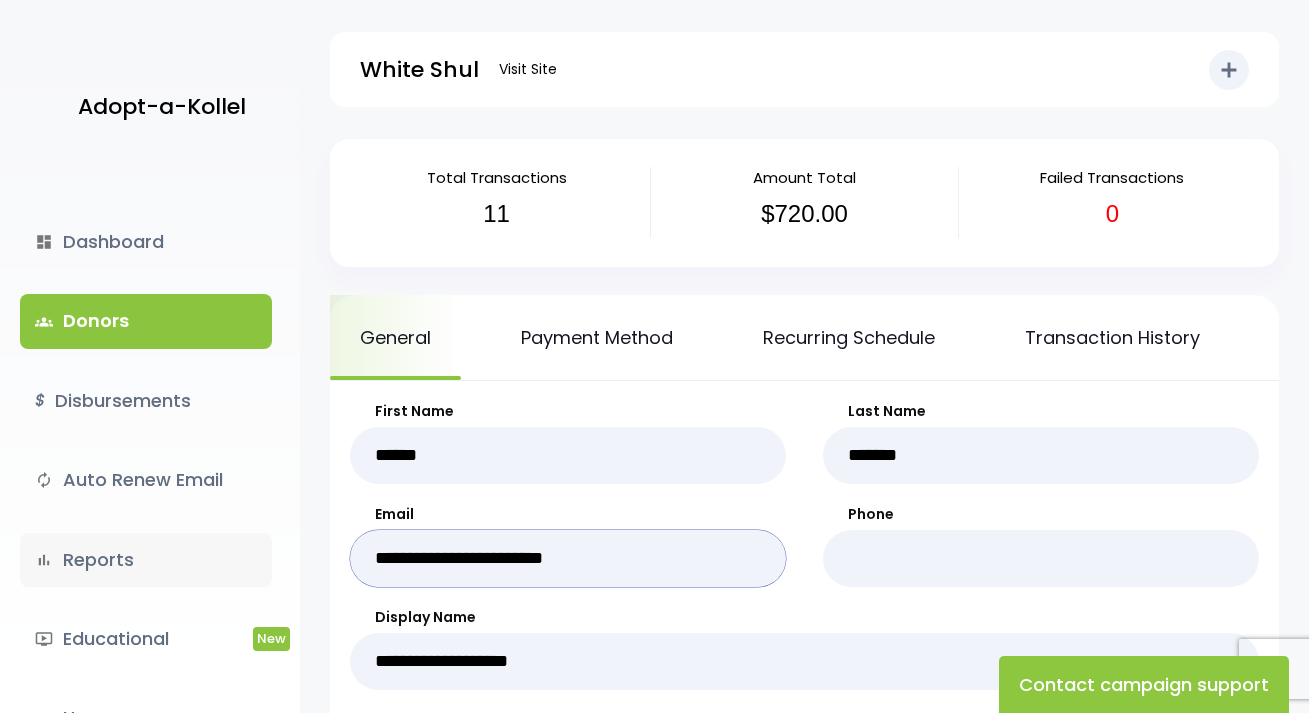 click on "Adopt-a-Kollel
dashboard Dashboard
groups Donors
$ Disbursements
autorenew Auto Renew Email
bar_chart Reports
ondemand_video Educational New
manage_accounts Users
launch View Site
.st0 {
fill: none;
}
Log Out
.st0{fill:none;}
White Shul
Visit Site
add
Shortcuts
person
Donor
attach_money
Donation
attach_money
User" at bounding box center [654, 946] 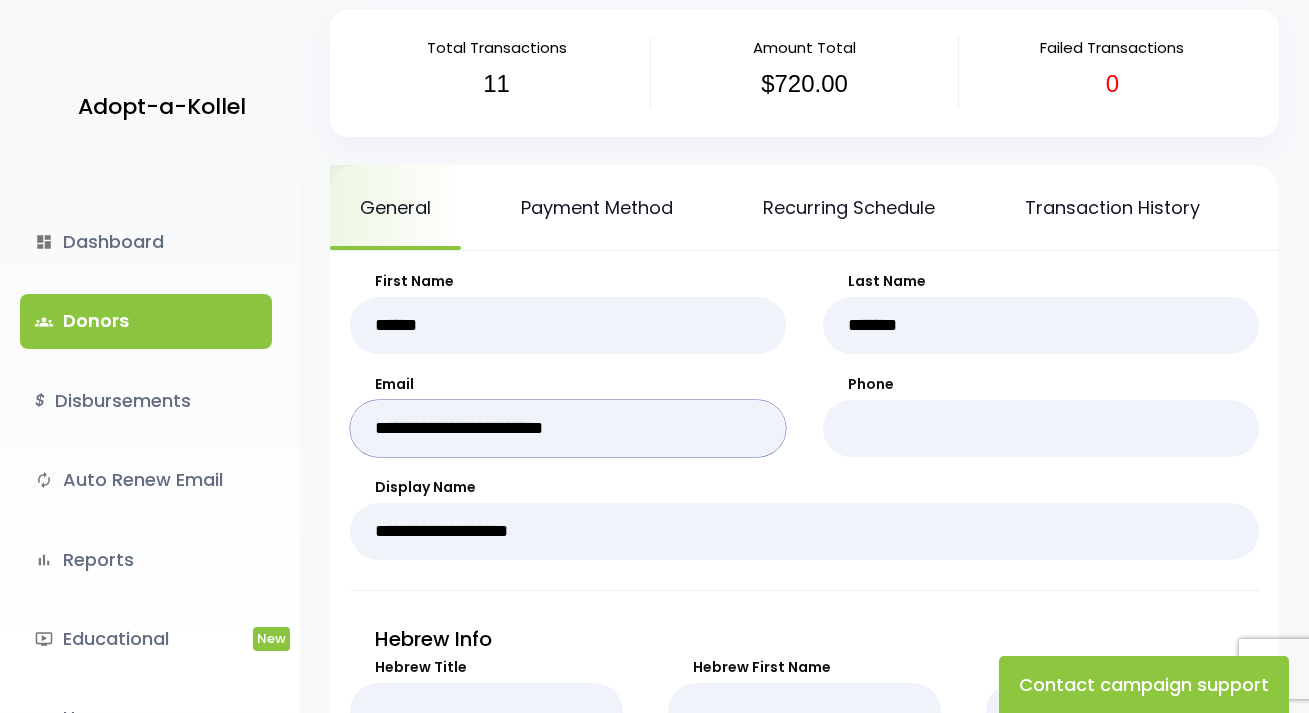 scroll, scrollTop: 500, scrollLeft: 0, axis: vertical 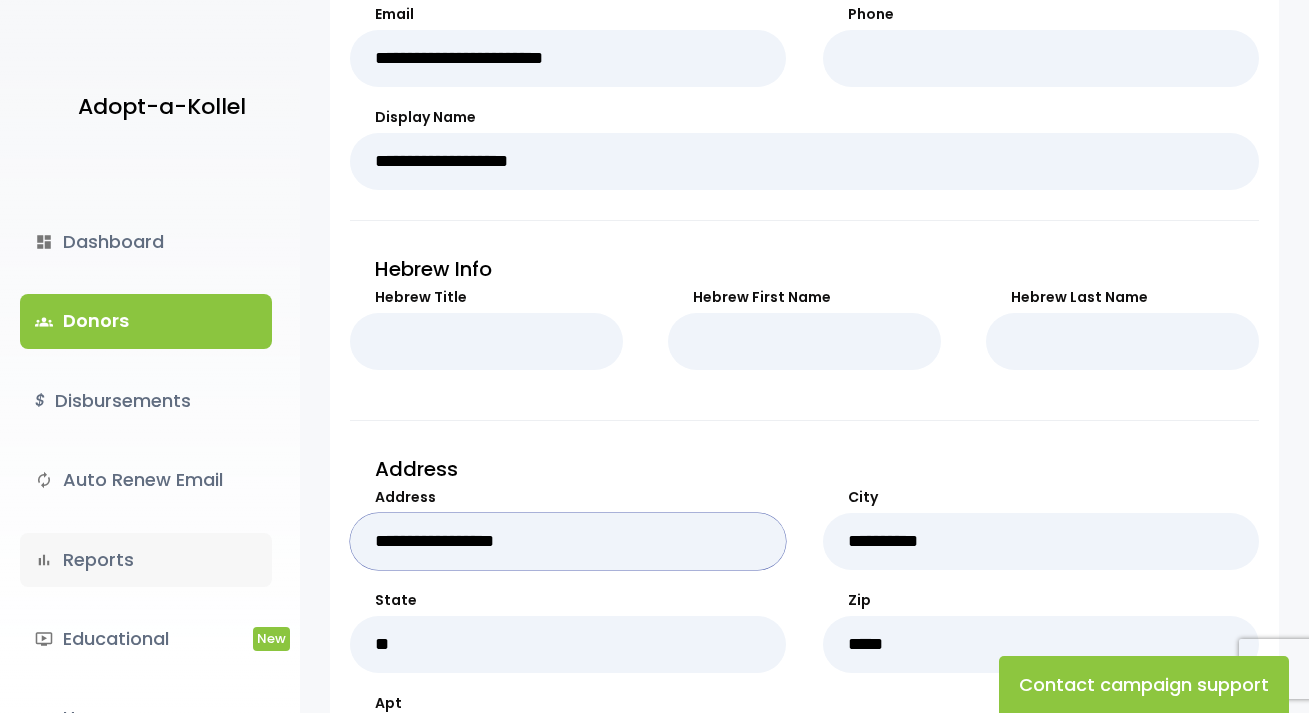 drag, startPoint x: 567, startPoint y: 541, endPoint x: 26, endPoint y: 535, distance: 541.03326 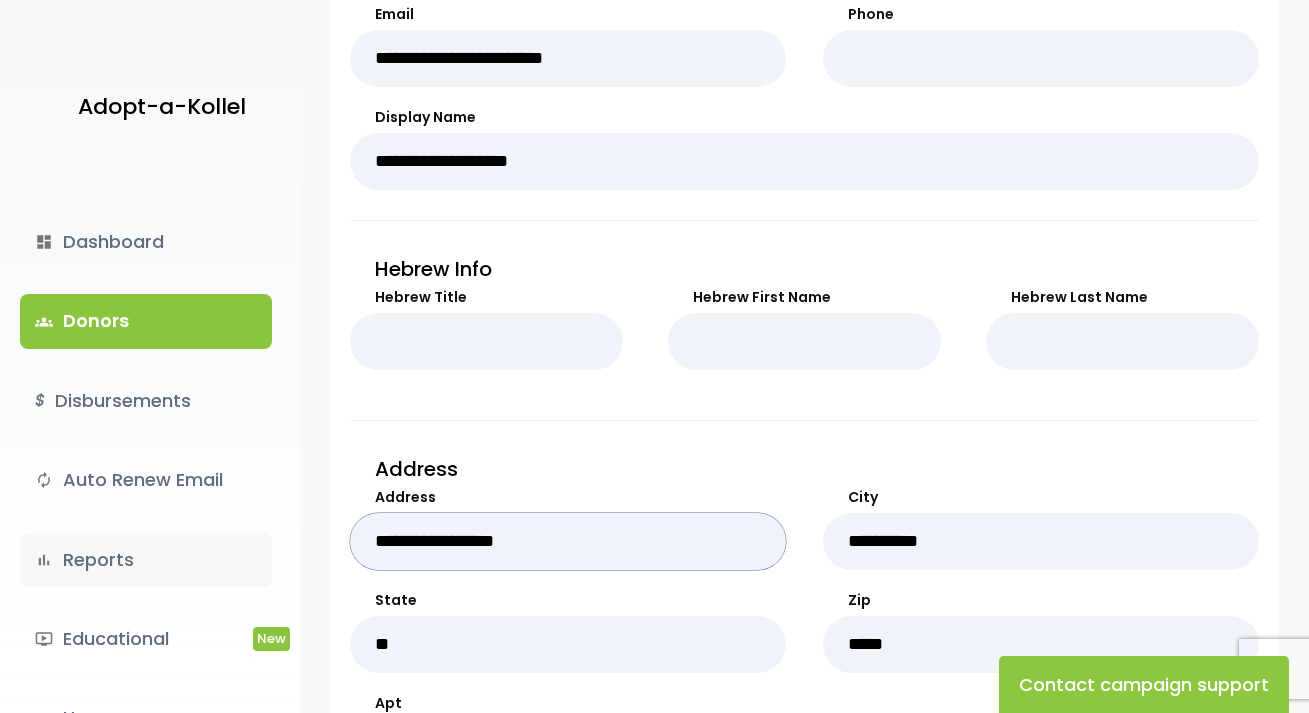 click on "Adopt-a-Kollel
dashboard Dashboard
groups Donors
$ Disbursements
autorenew Auto Renew Email
bar_chart Reports
ondemand_video Educational New
manage_accounts Users
launch View Site
.st0 {
fill: none;
}
Log Out
.st0{fill:none;}
White Shul
Visit Site
add
Shortcuts
person
Donor
attach_money
Donation
attach_money
User" at bounding box center (654, 446) 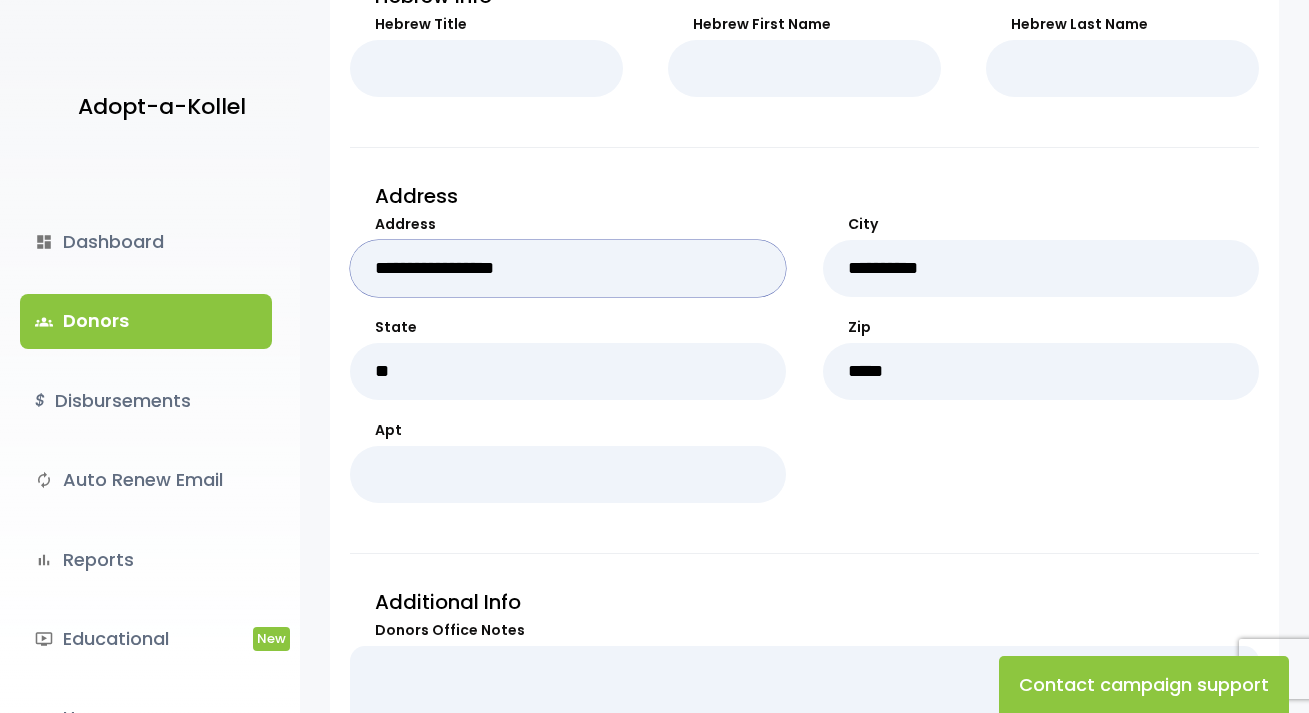 scroll, scrollTop: 800, scrollLeft: 0, axis: vertical 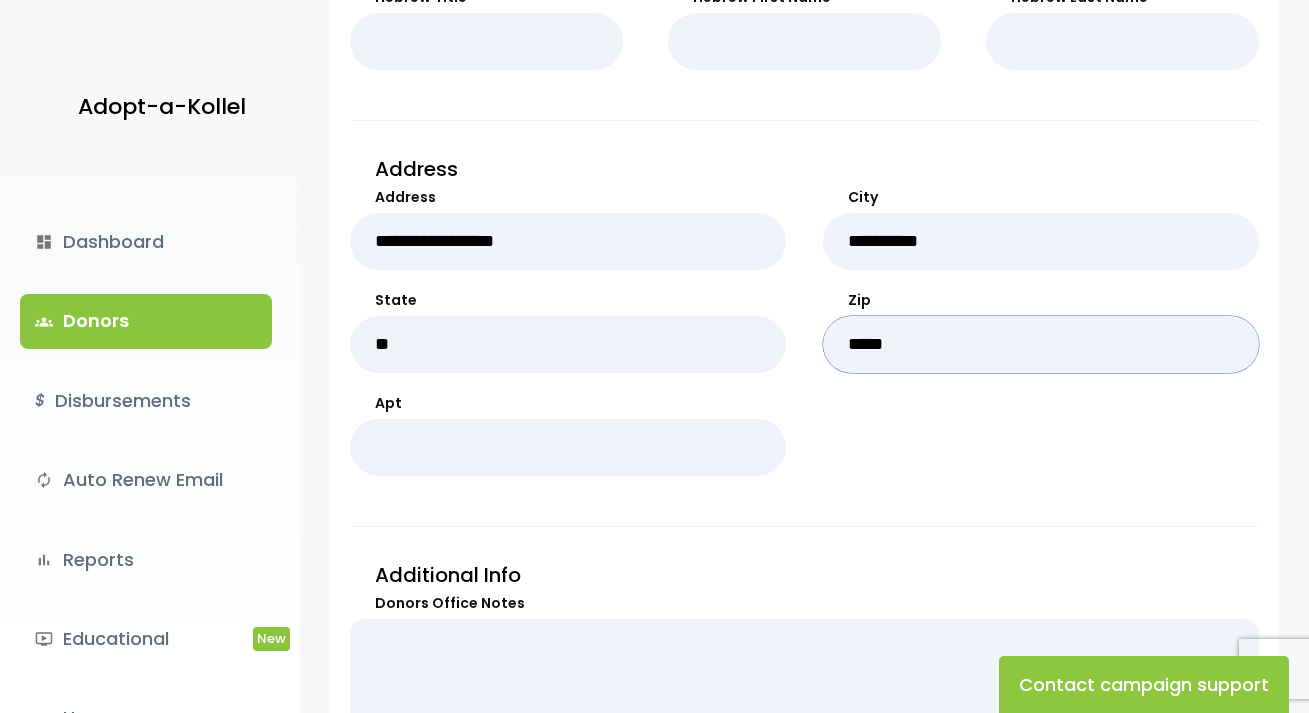 drag, startPoint x: 908, startPoint y: 337, endPoint x: 792, endPoint y: 361, distance: 118.45674 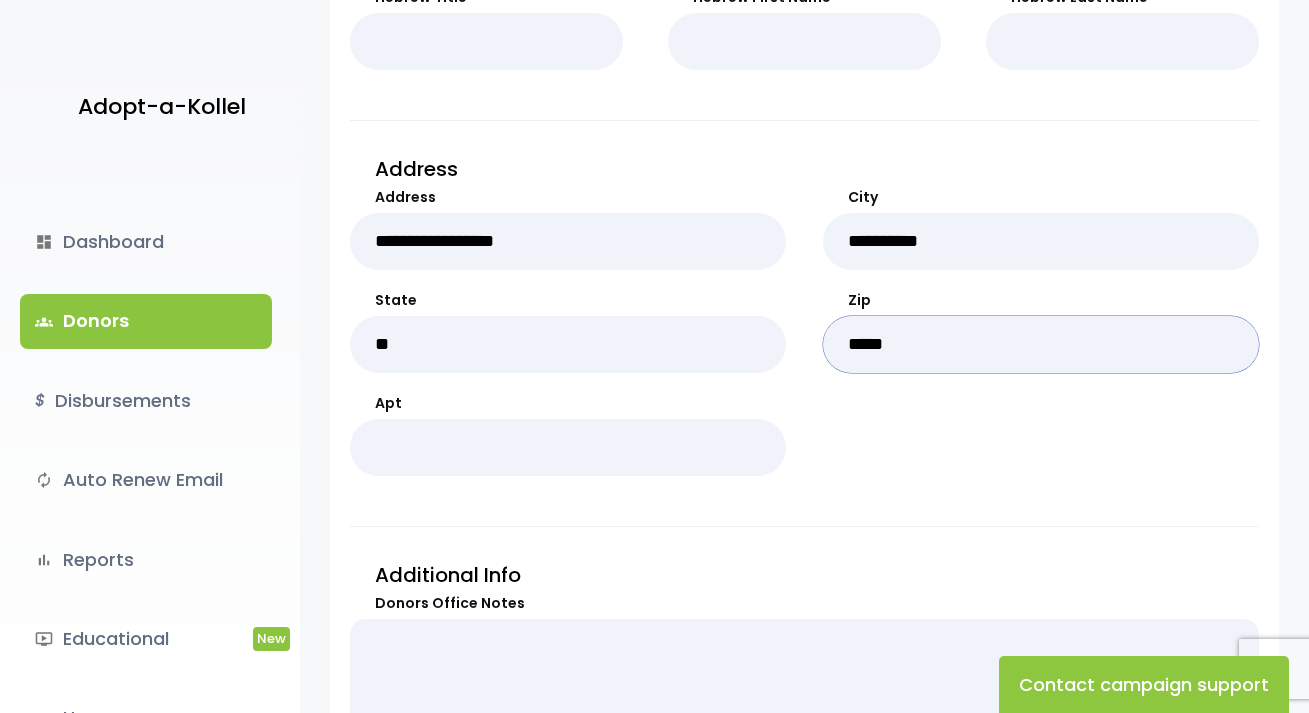 click on "**********" at bounding box center (804, 339) 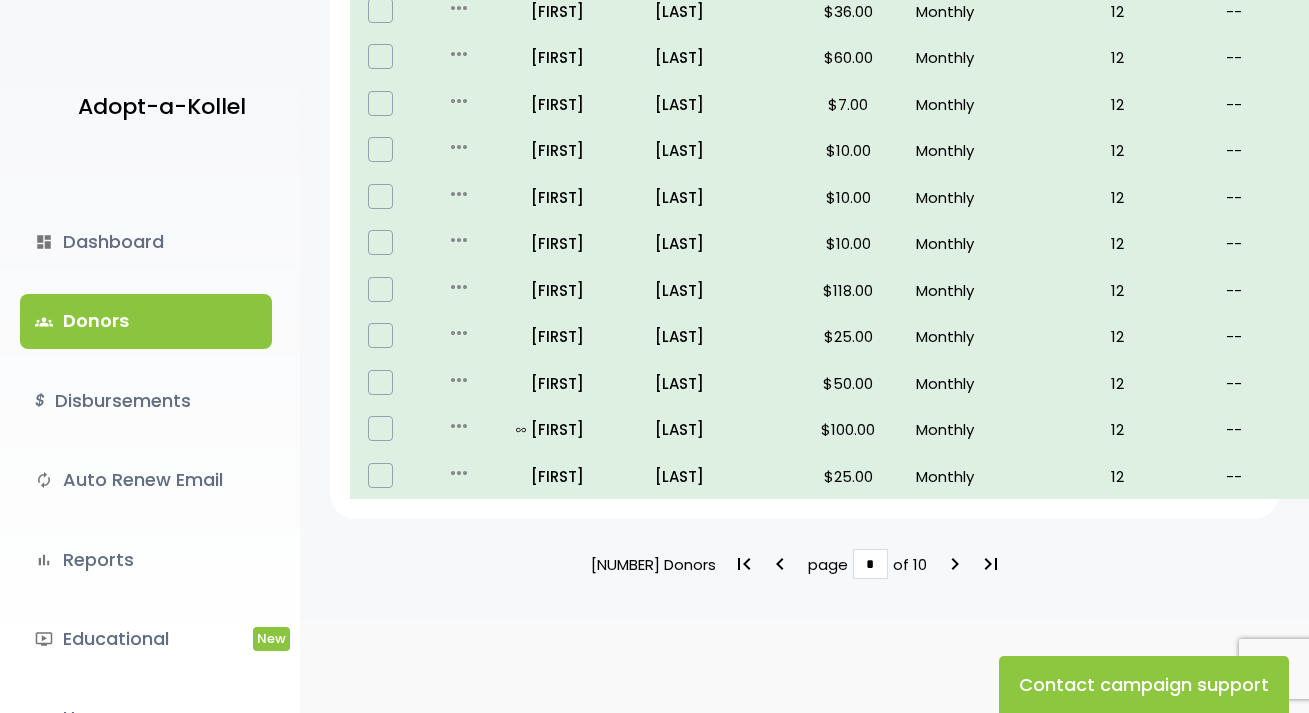 scroll, scrollTop: 1340, scrollLeft: 0, axis: vertical 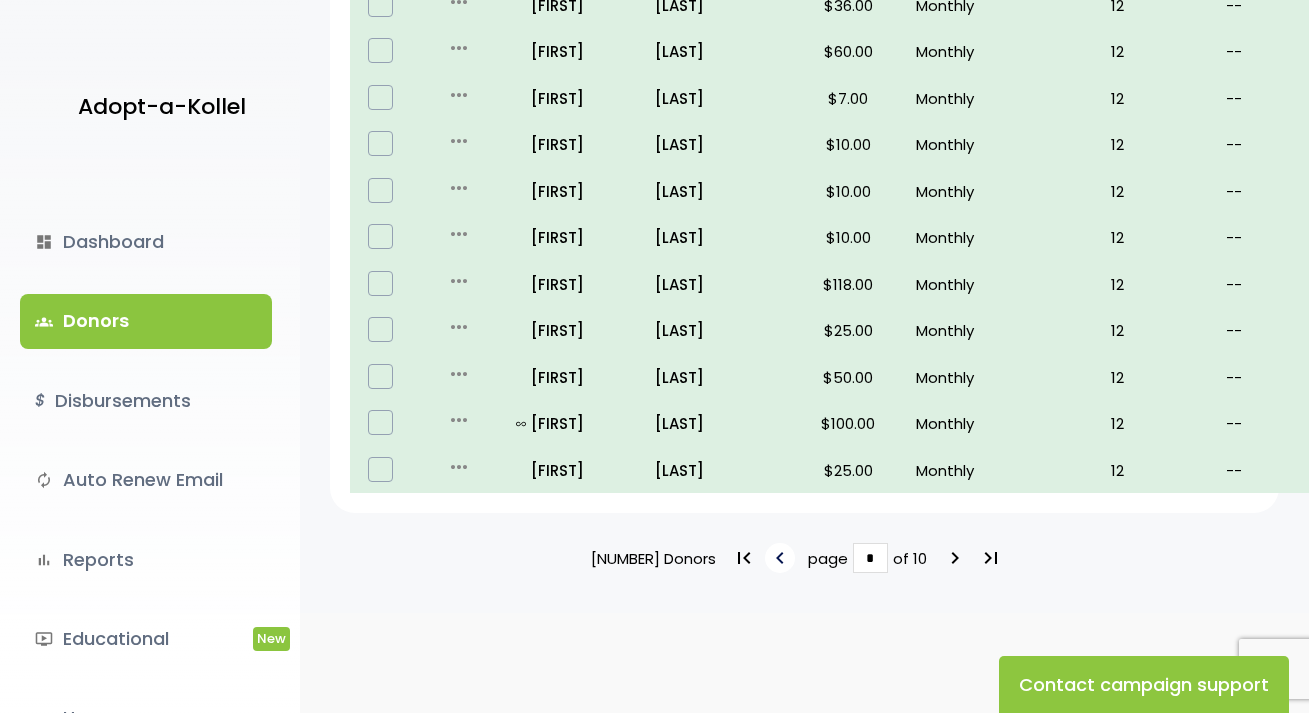 click on "keyboard_arrow_left" at bounding box center (780, 558) 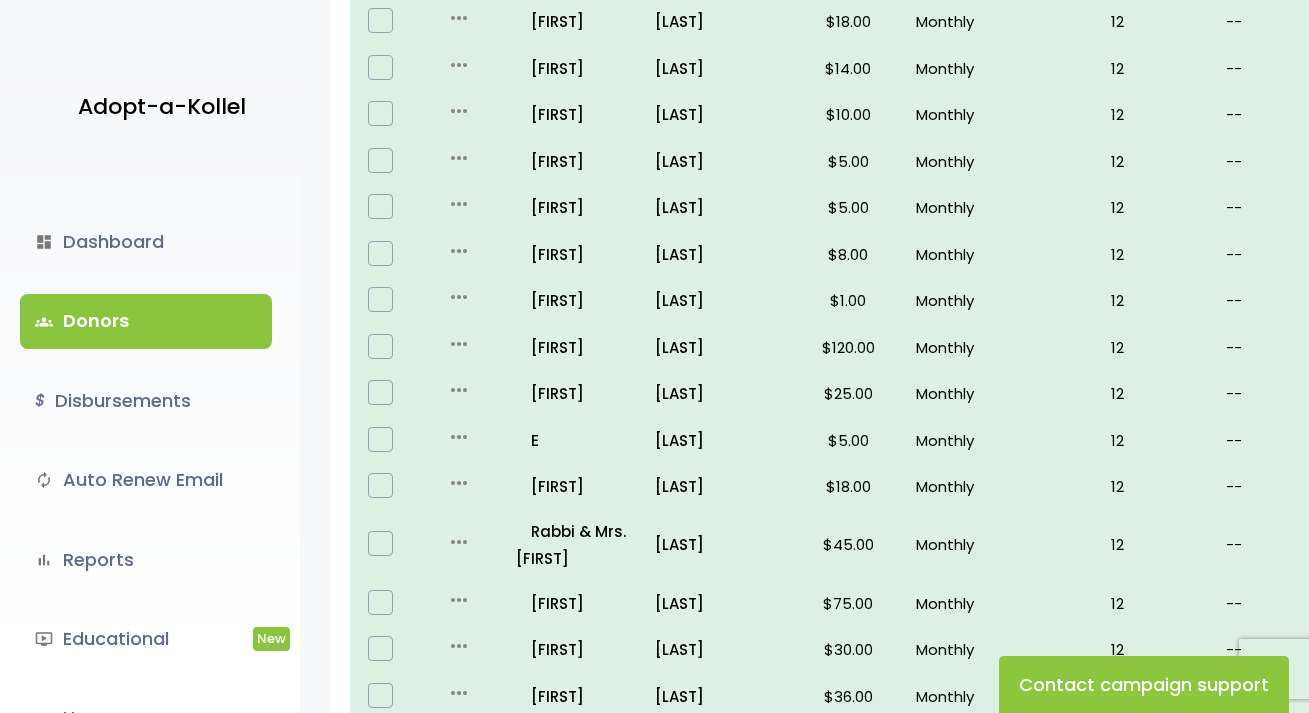 scroll, scrollTop: 1300, scrollLeft: 0, axis: vertical 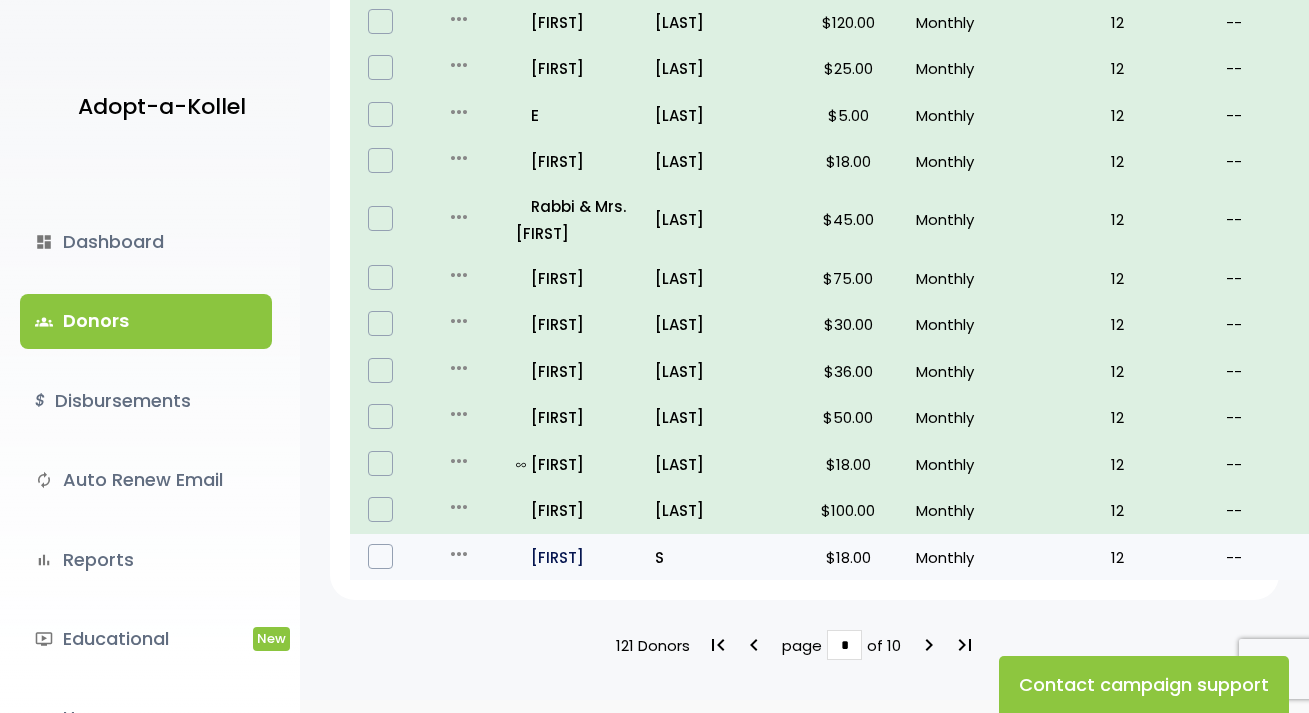 click on "all_inclusive [FIRST]" at bounding box center (577, 557) 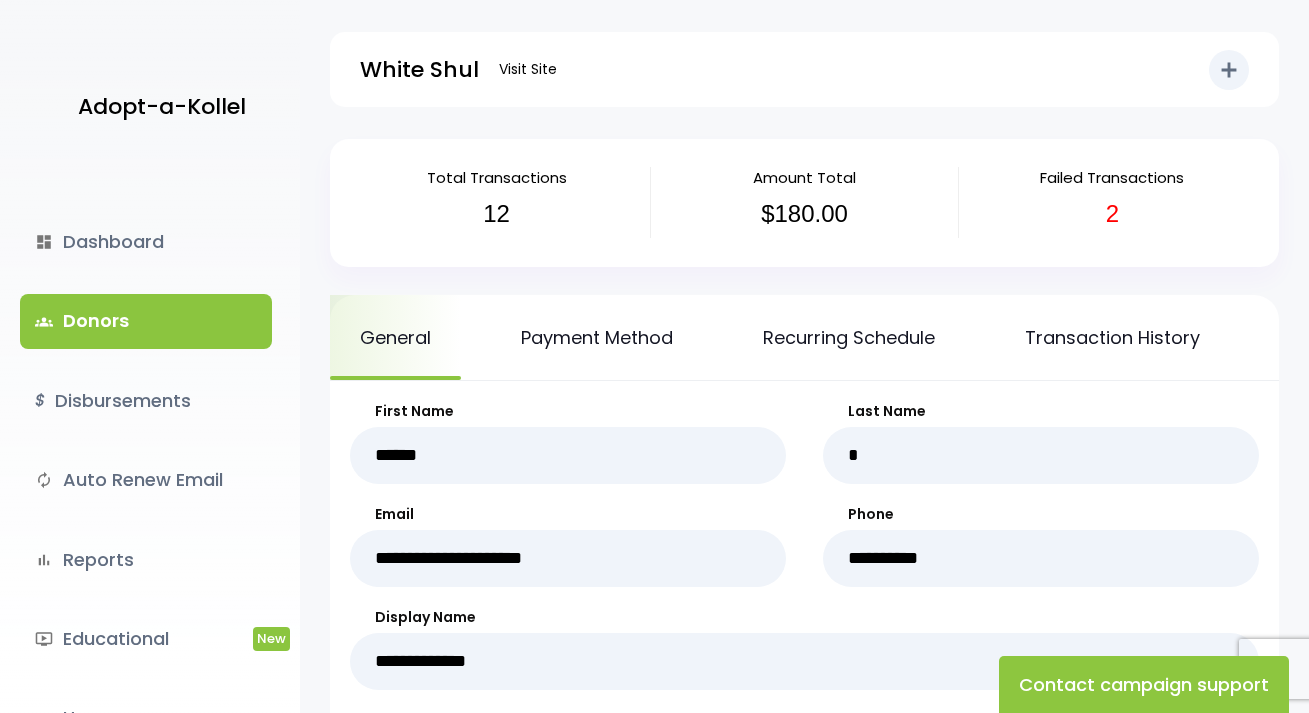 scroll, scrollTop: 0, scrollLeft: 0, axis: both 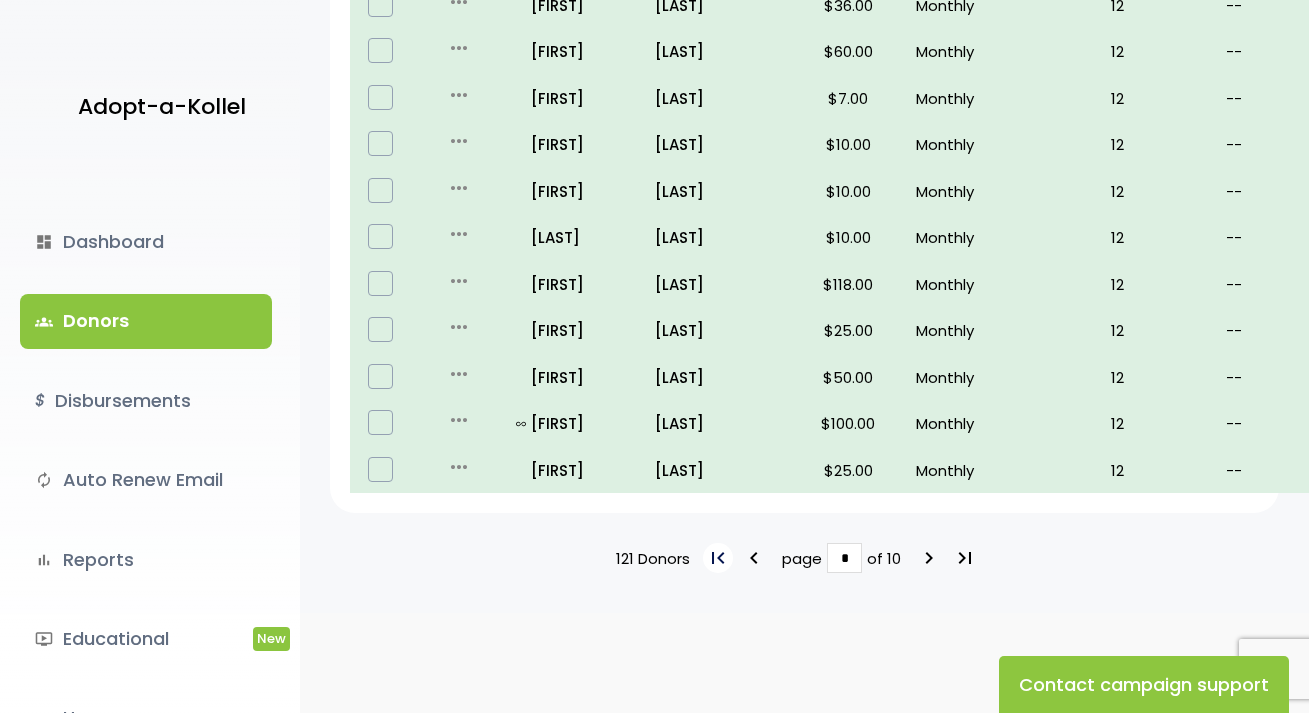 click on "first_page" at bounding box center (718, 558) 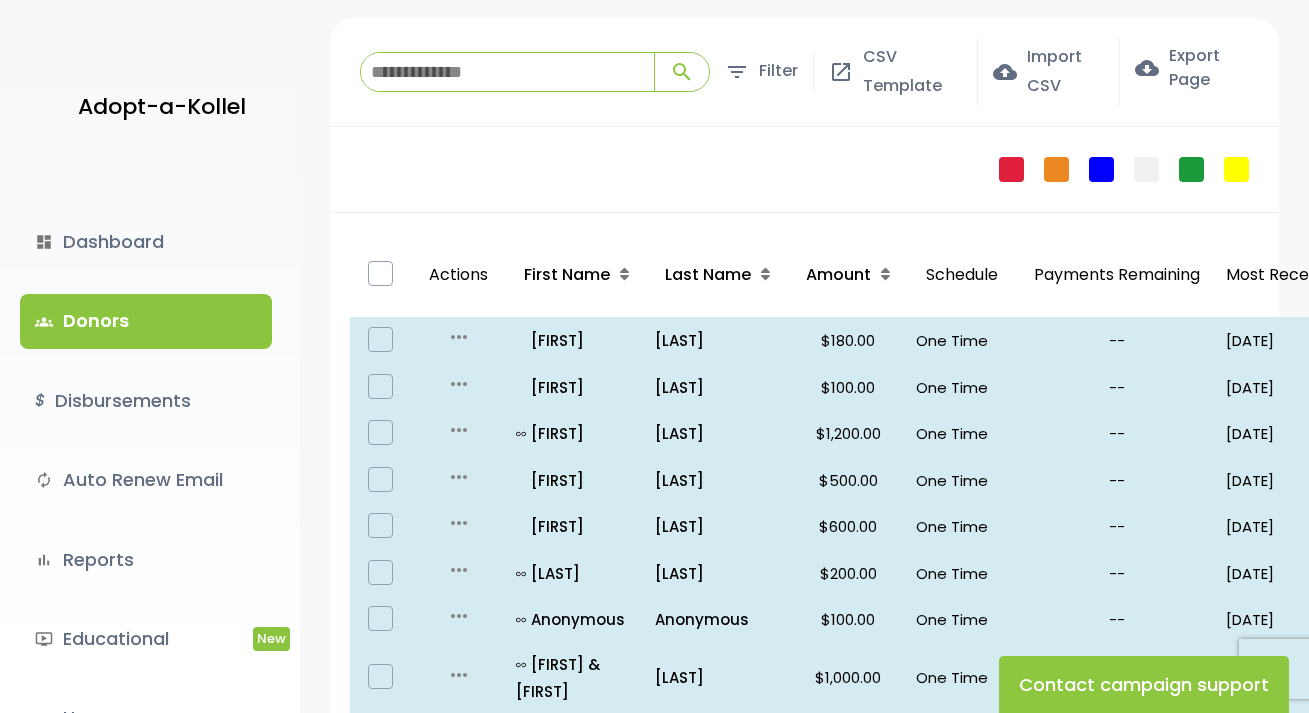 scroll, scrollTop: 100, scrollLeft: 0, axis: vertical 